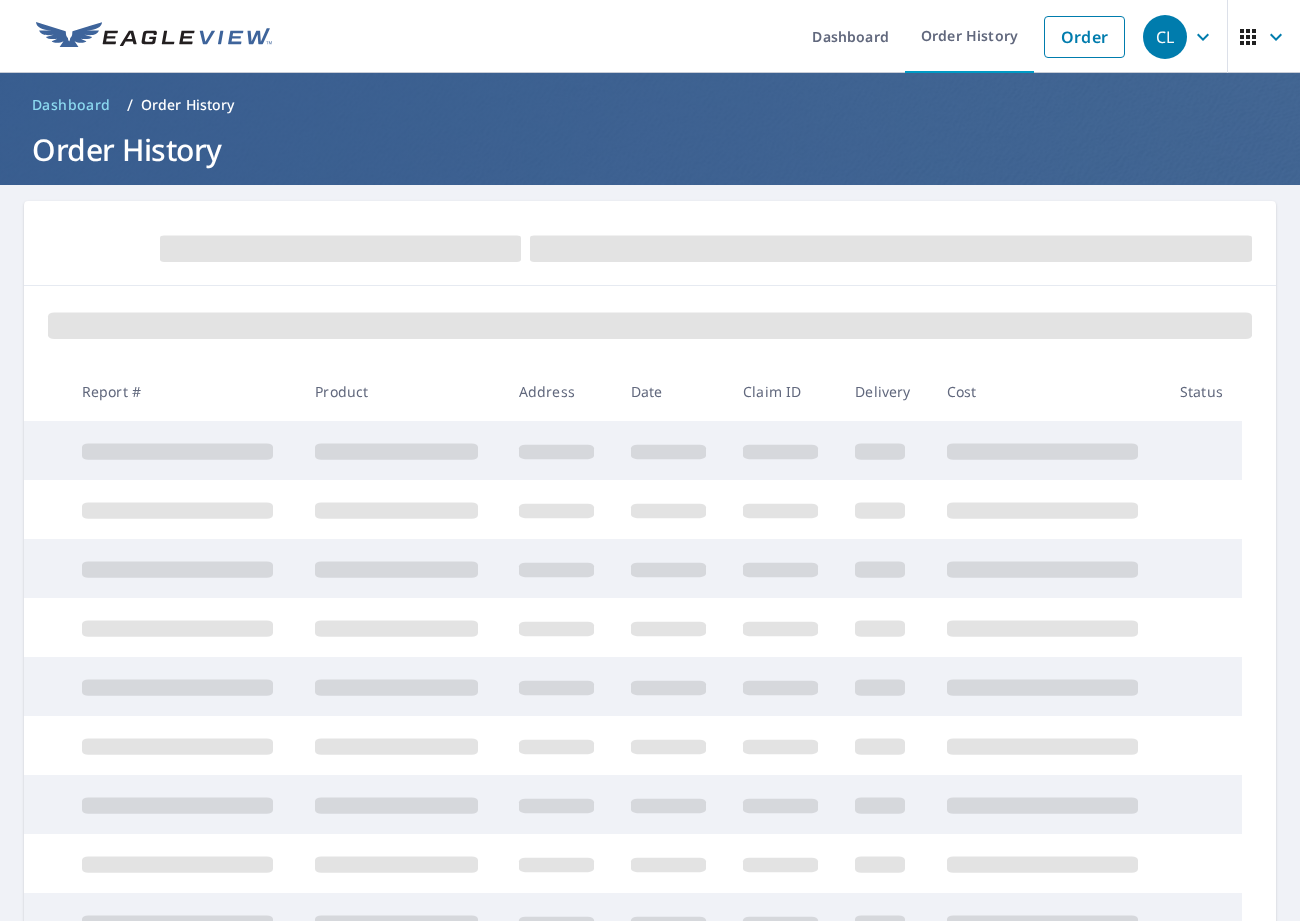 scroll, scrollTop: 0, scrollLeft: 0, axis: both 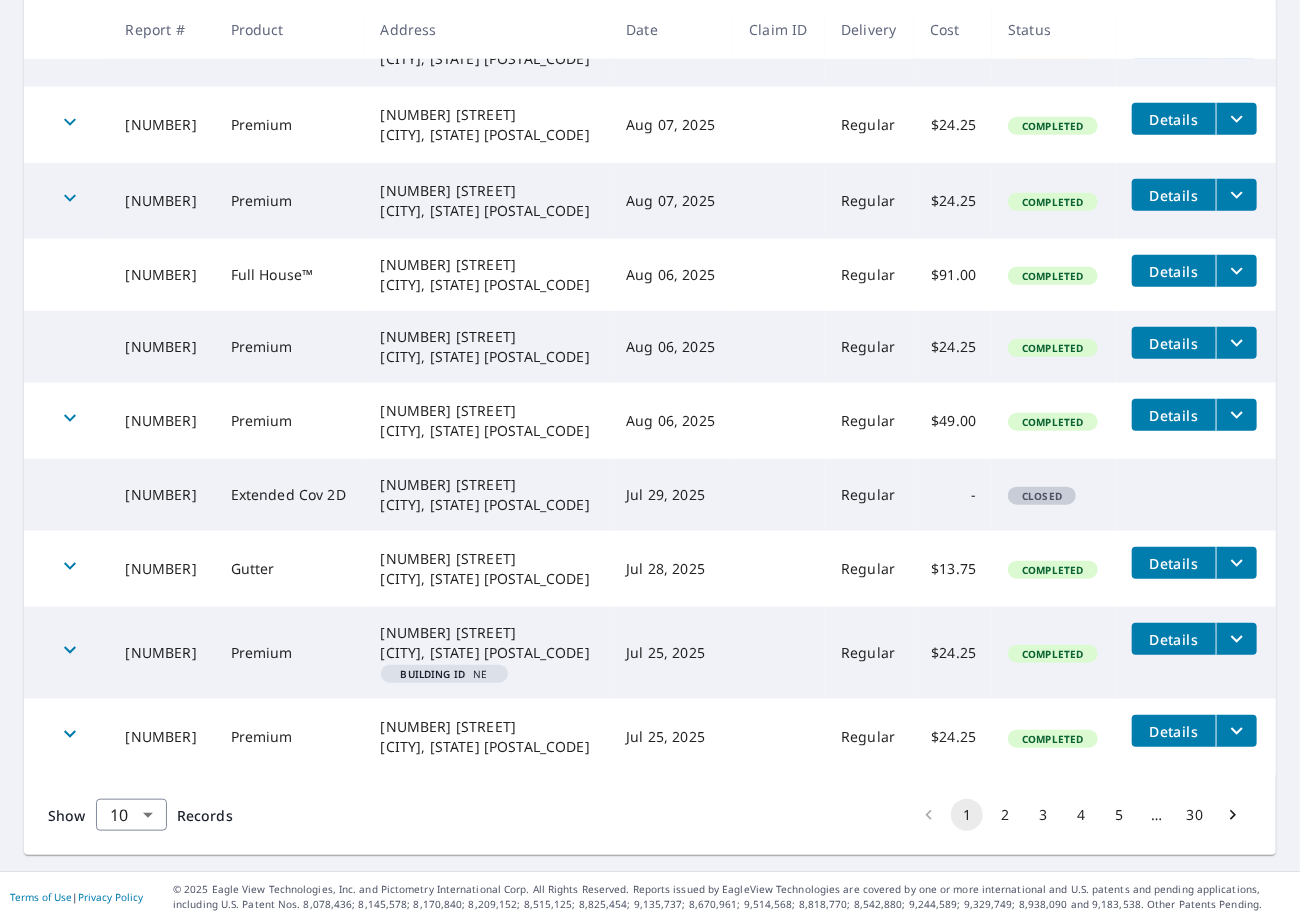 click on "2" at bounding box center (1005, 815) 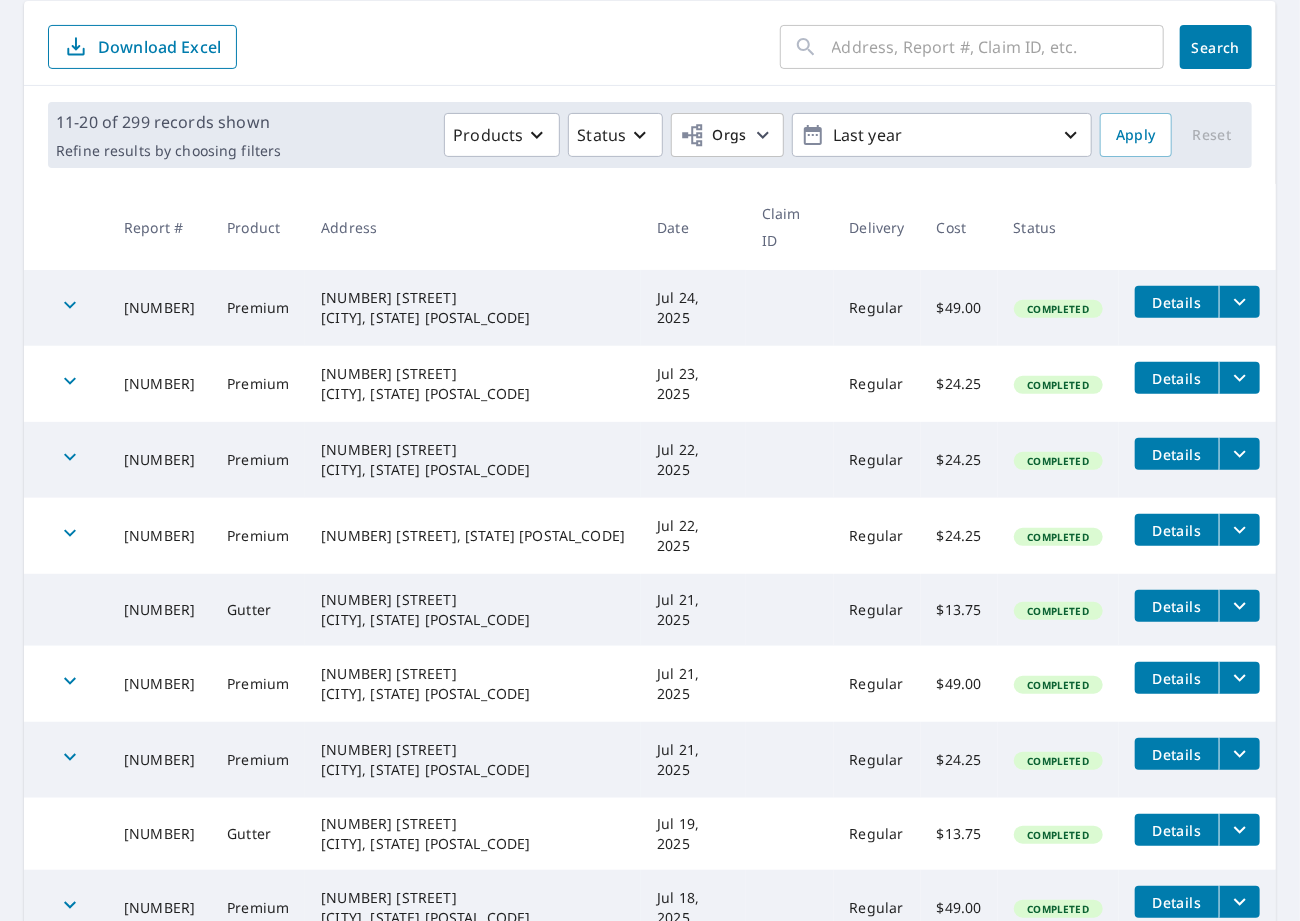 scroll, scrollTop: 419, scrollLeft: 0, axis: vertical 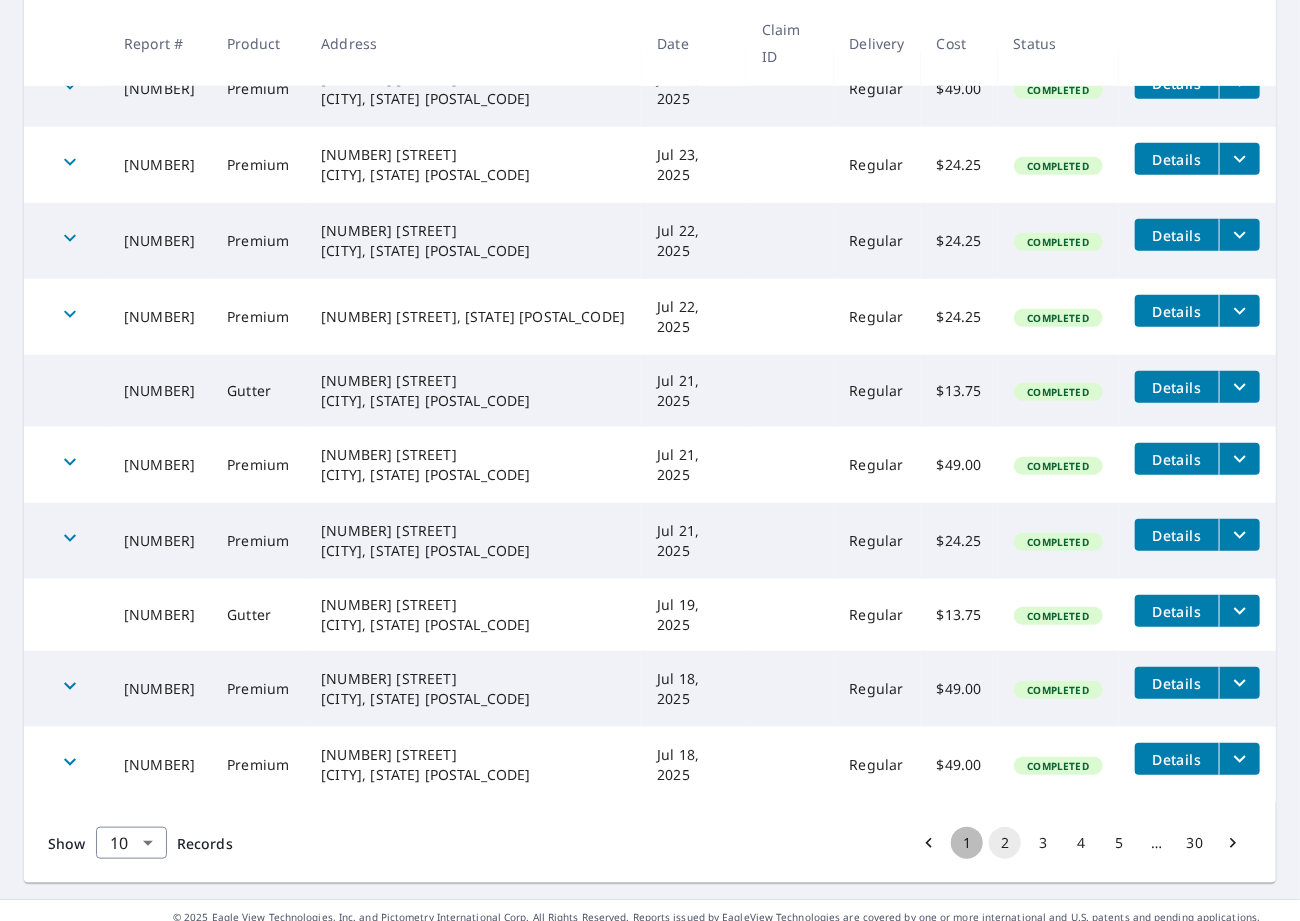 click on "1" at bounding box center [967, 843] 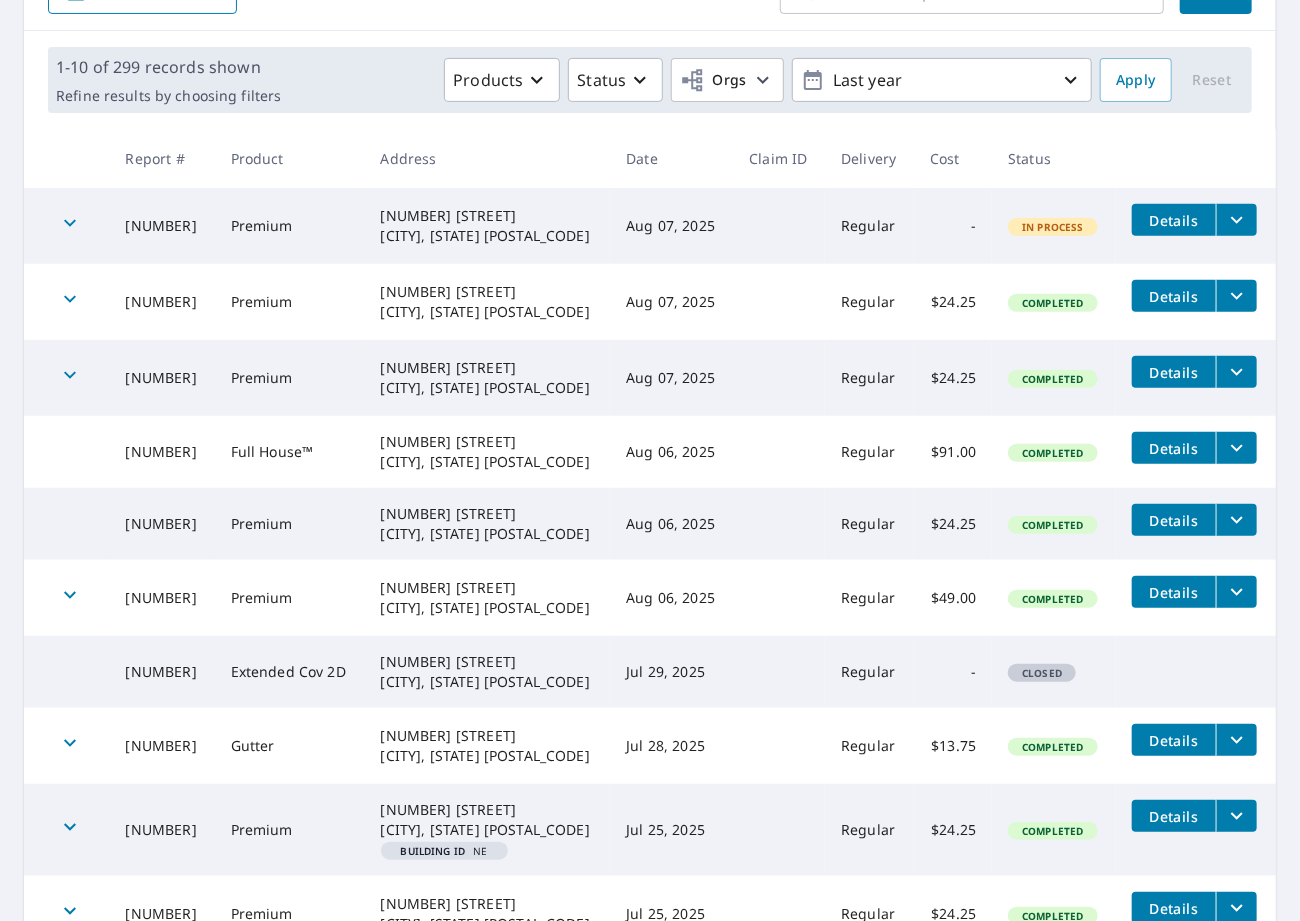 scroll, scrollTop: 0, scrollLeft: 0, axis: both 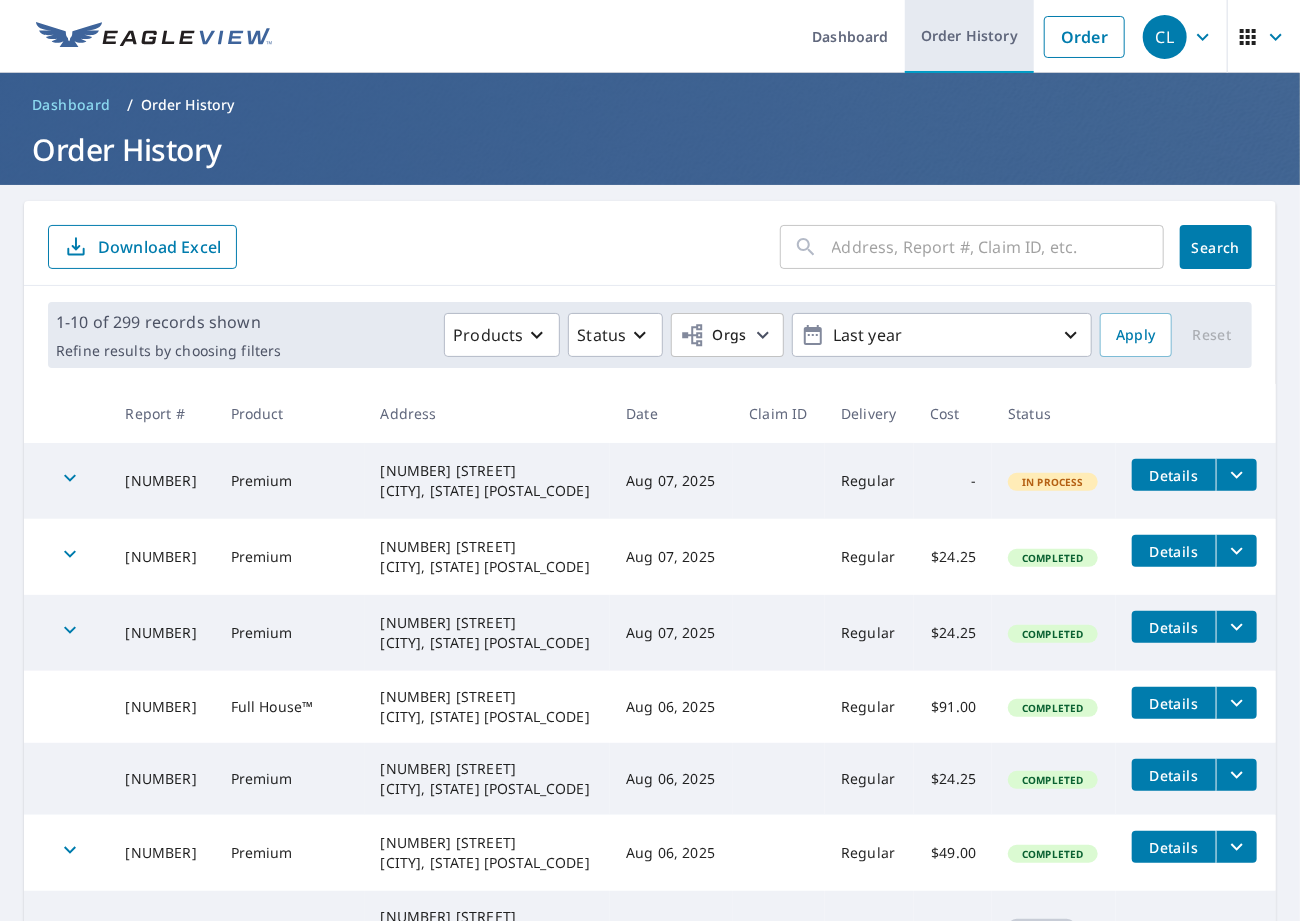 click on "Order History" at bounding box center [969, 36] 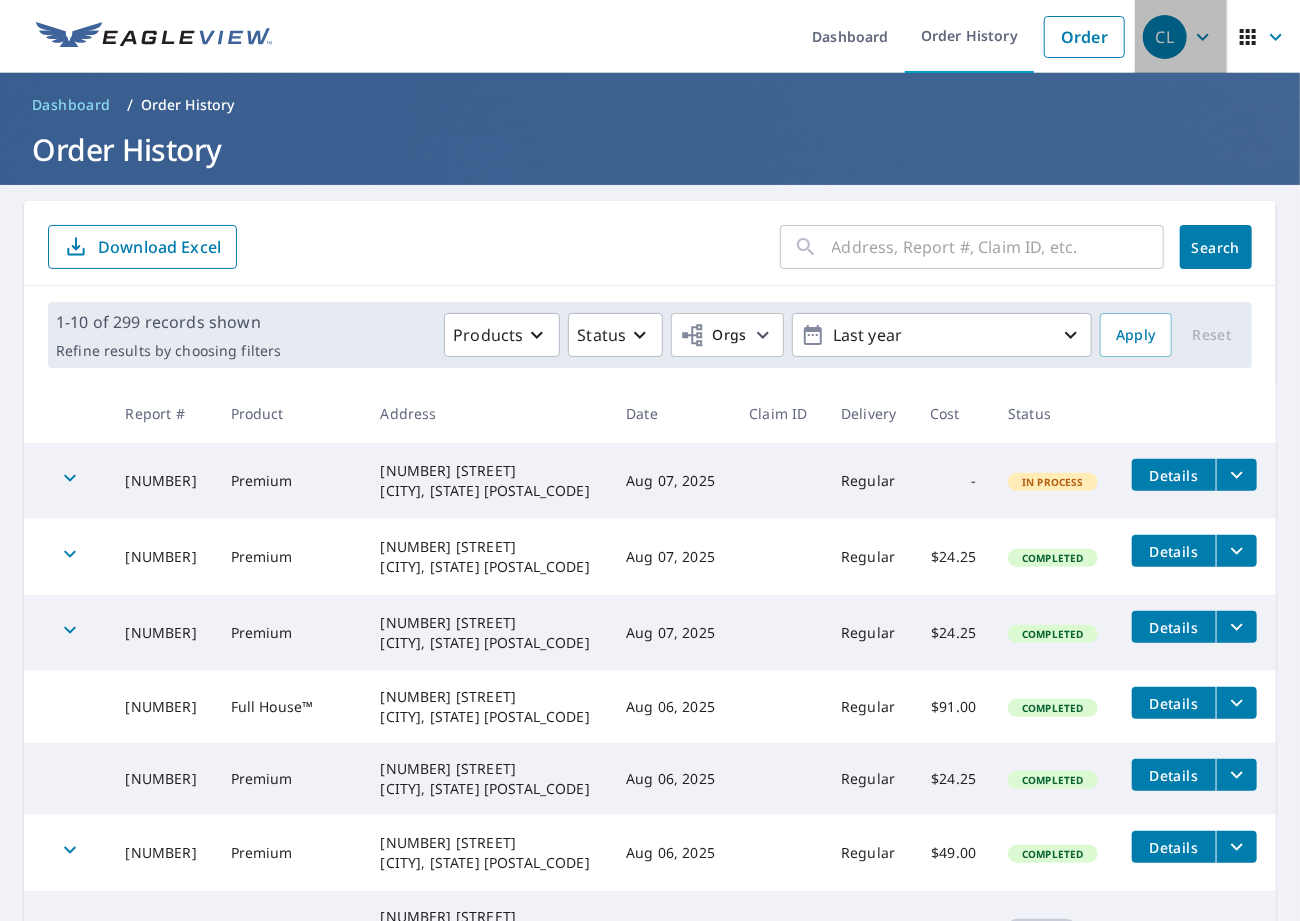 click 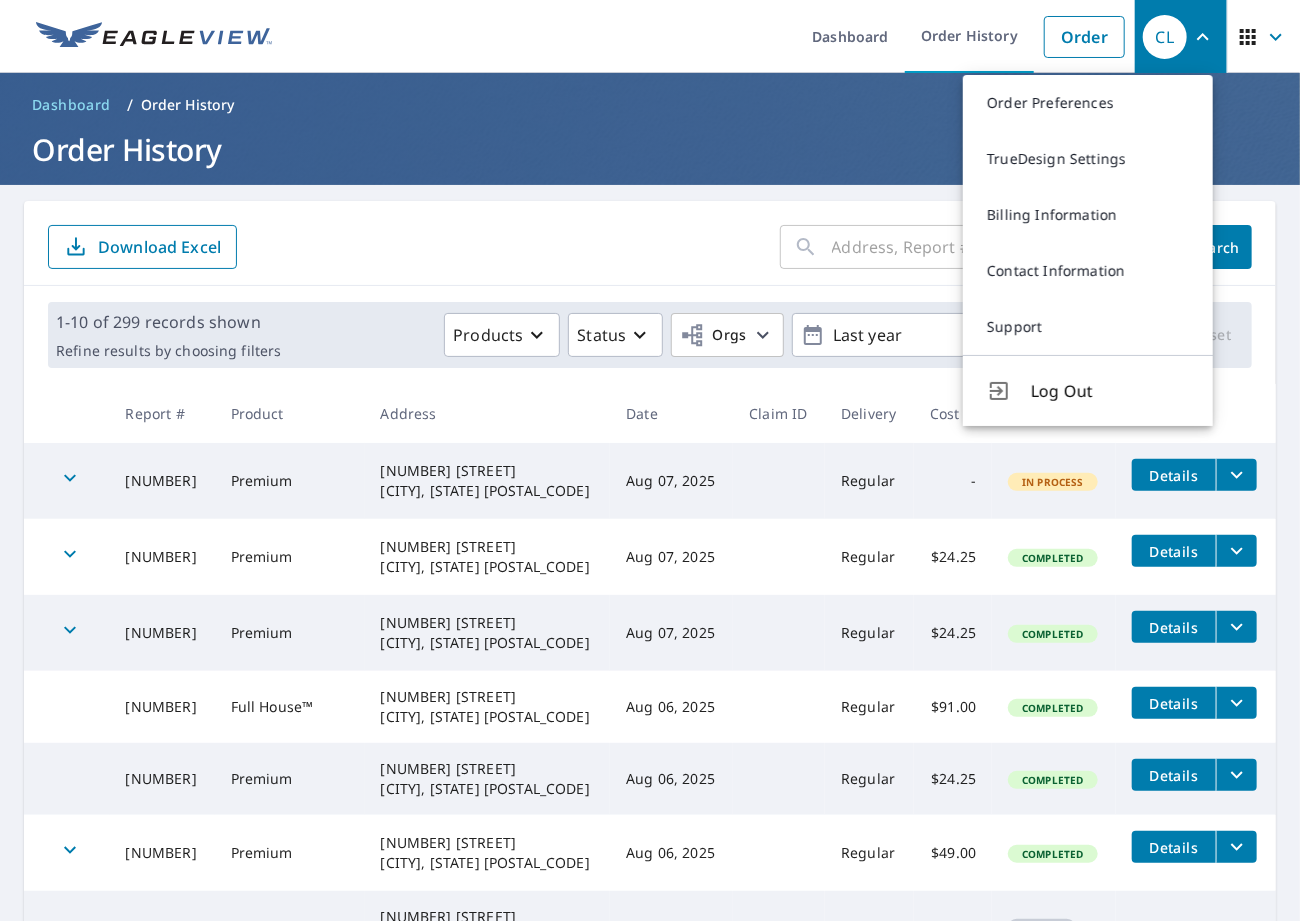 drag, startPoint x: 538, startPoint y: 219, endPoint x: 556, endPoint y: 217, distance: 18.110771 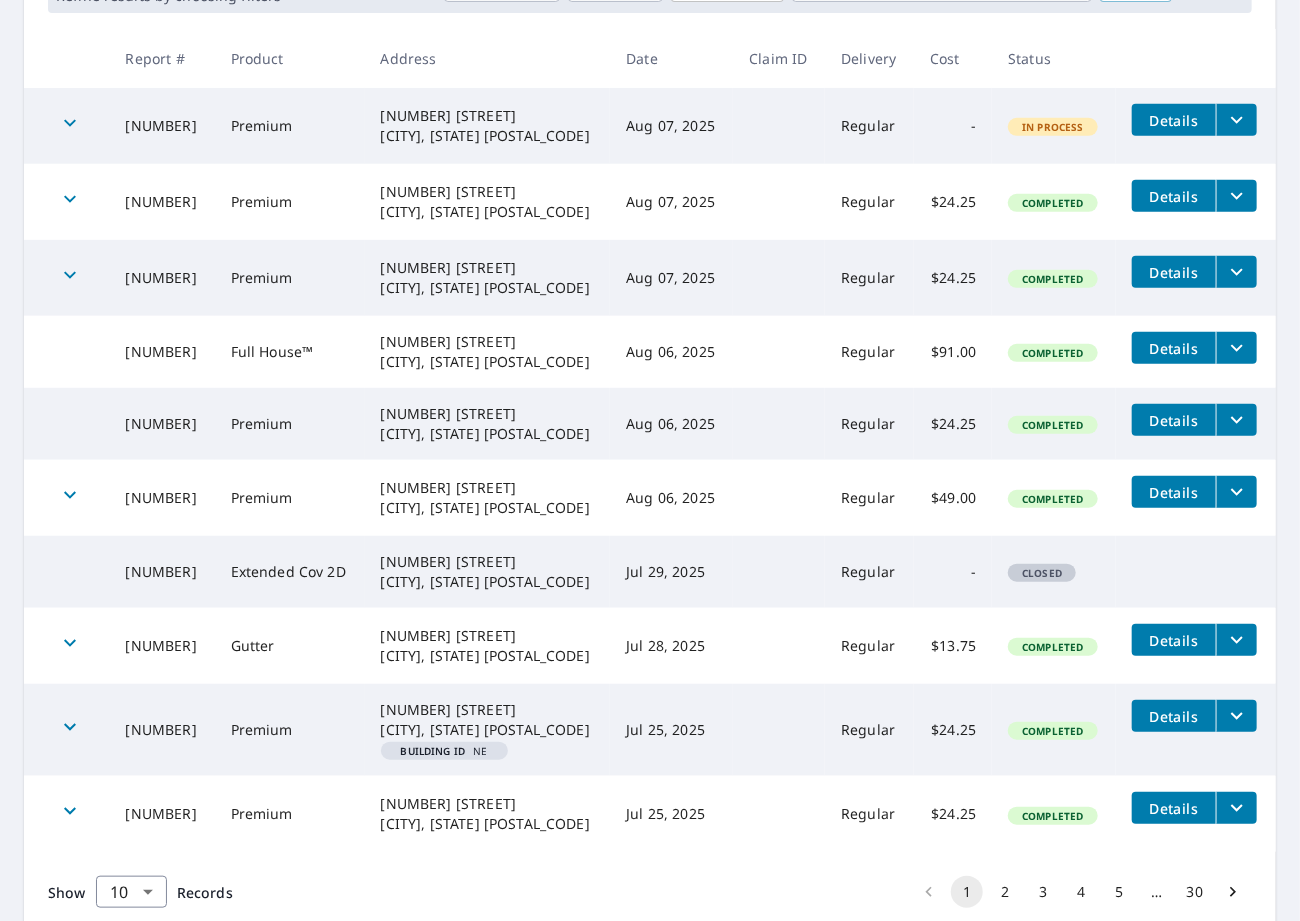 scroll, scrollTop: 432, scrollLeft: 0, axis: vertical 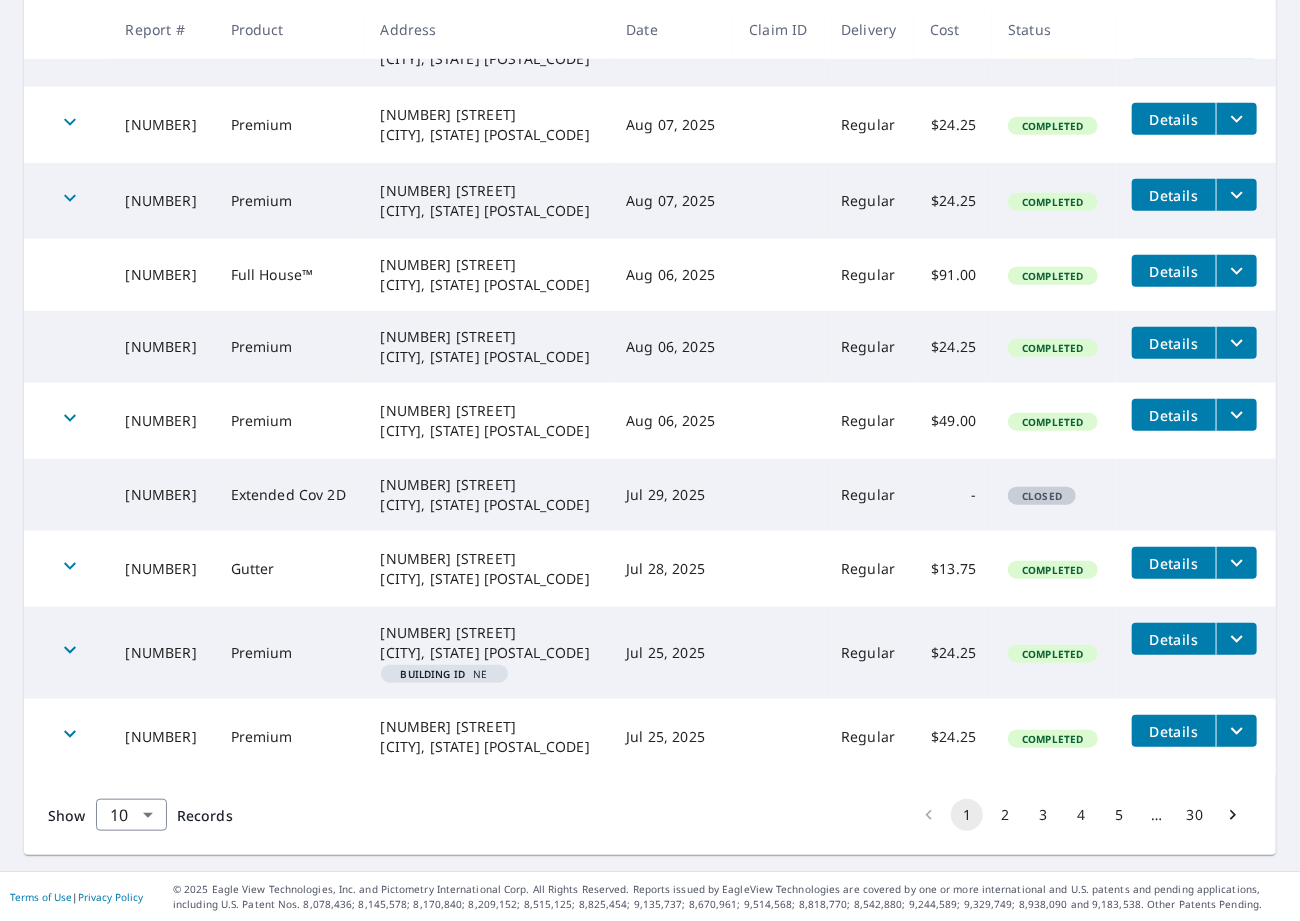 click on "2" at bounding box center (1005, 815) 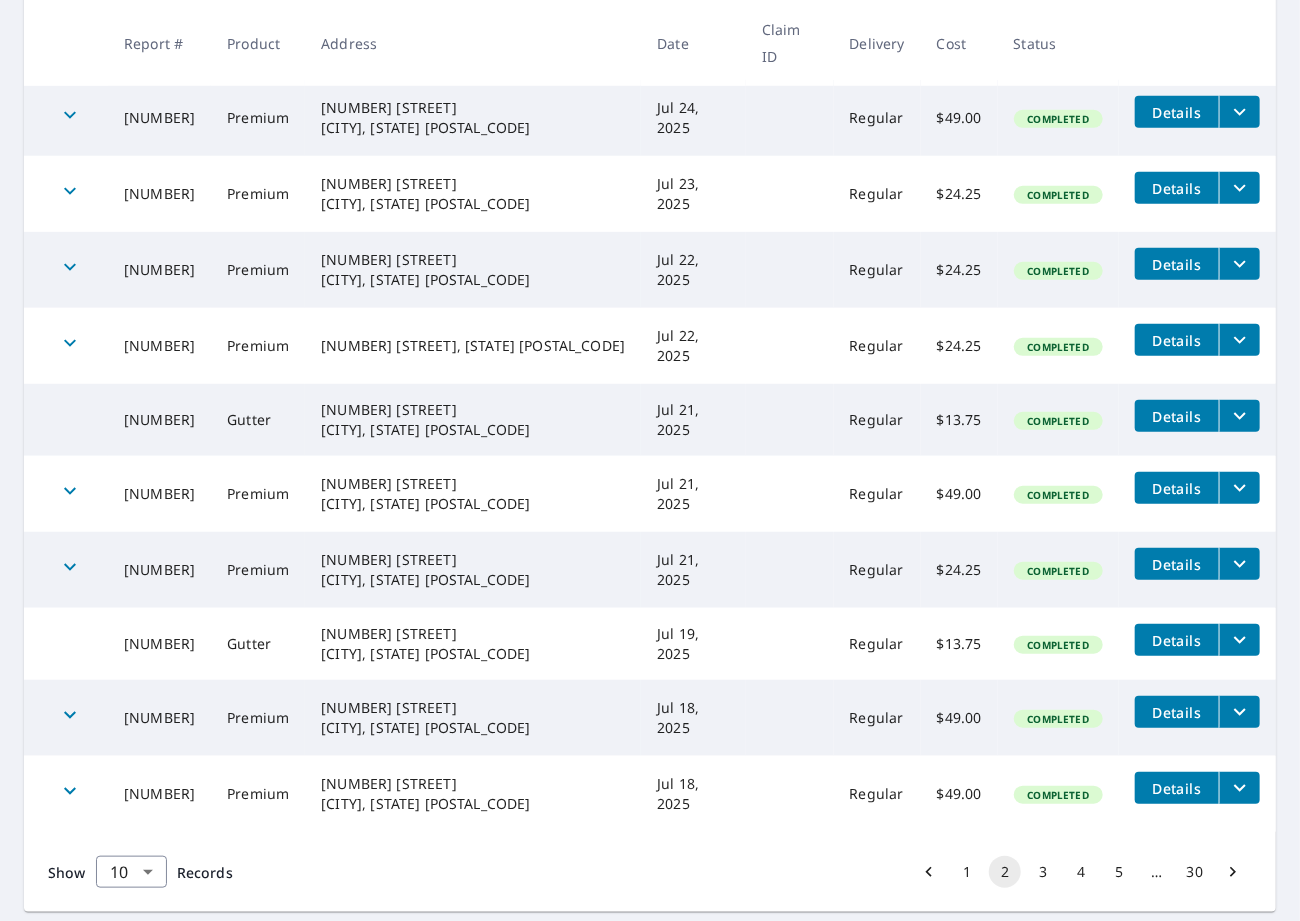 scroll, scrollTop: 419, scrollLeft: 0, axis: vertical 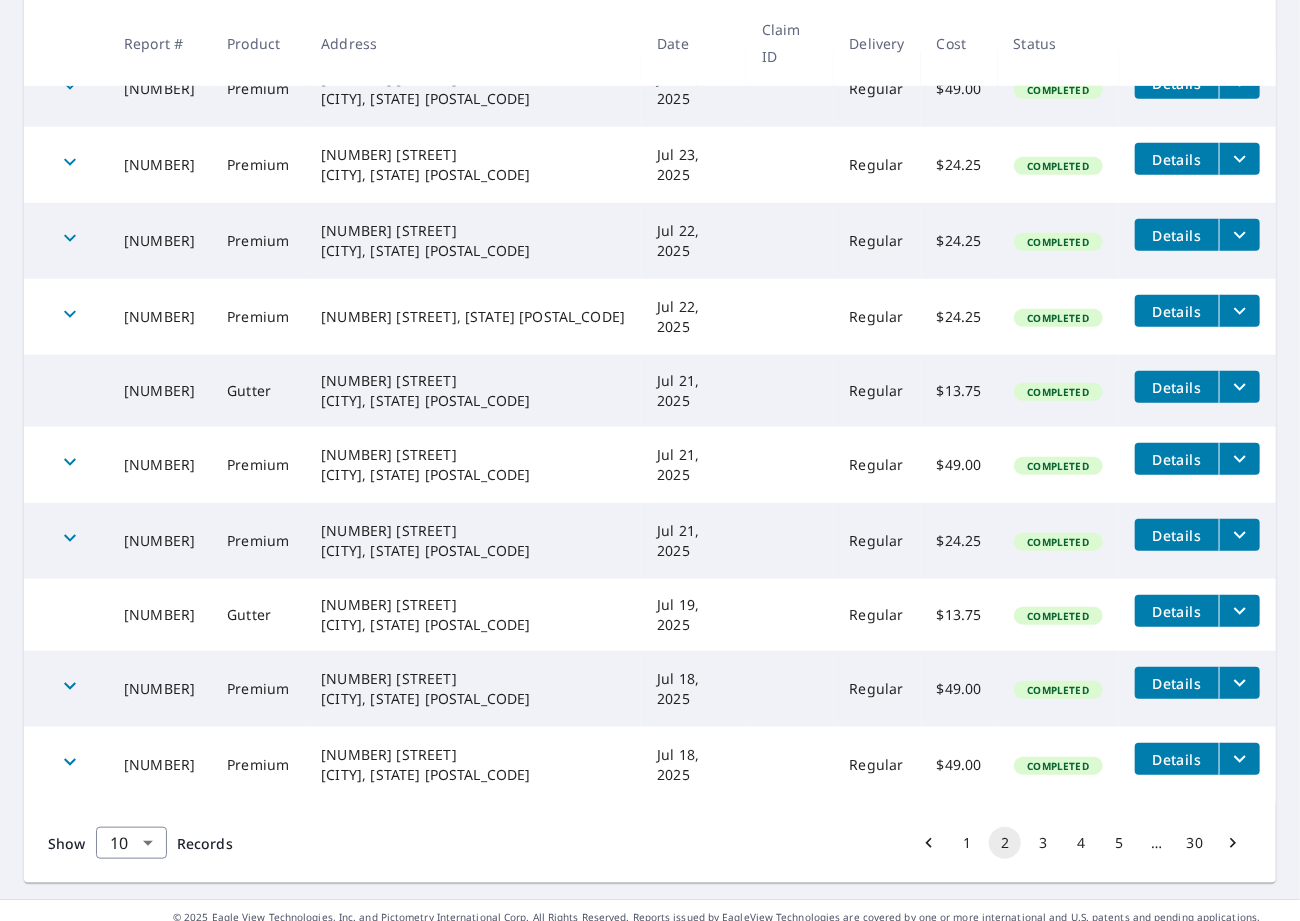 click on "3" at bounding box center (1043, 843) 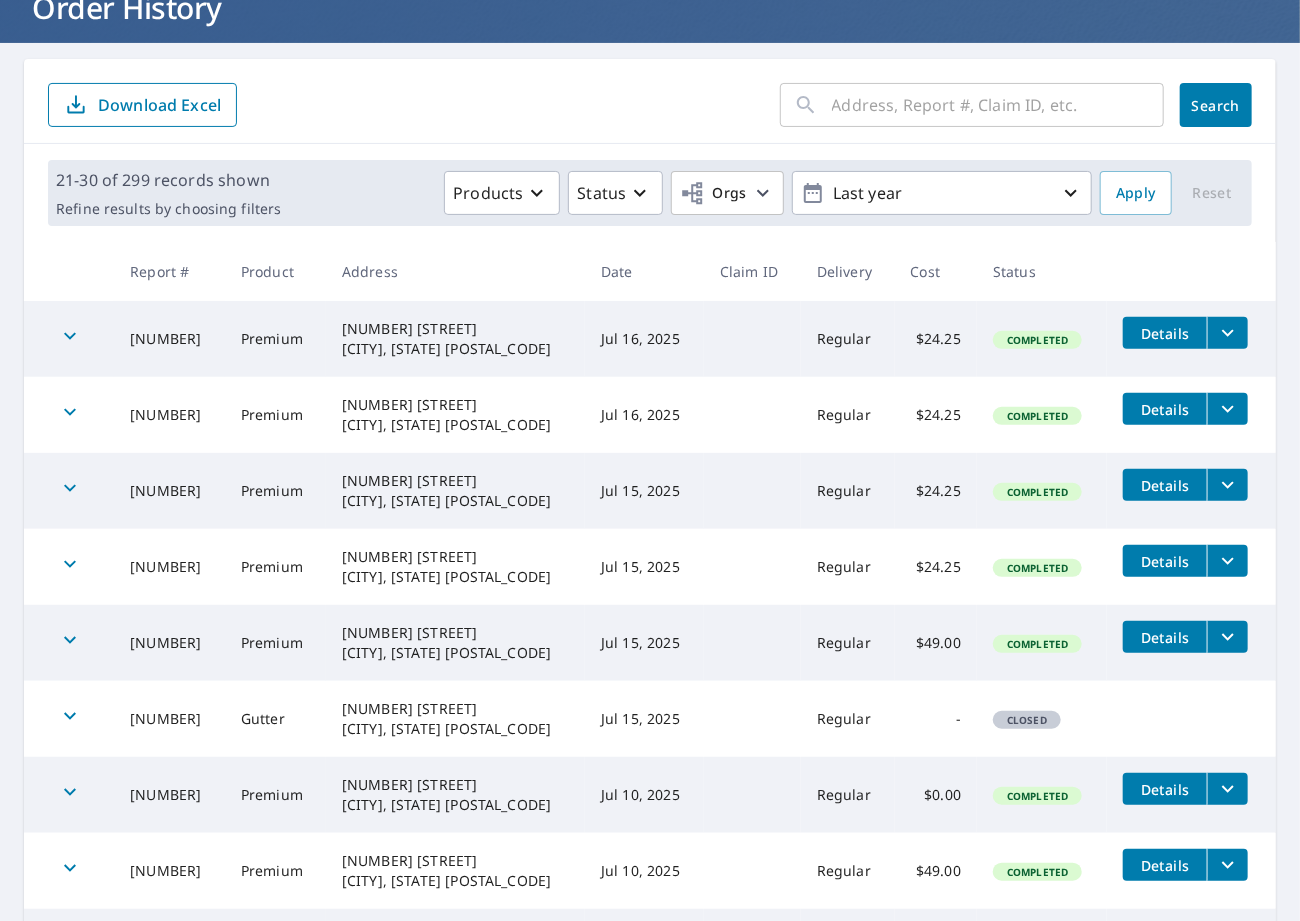 scroll, scrollTop: 0, scrollLeft: 0, axis: both 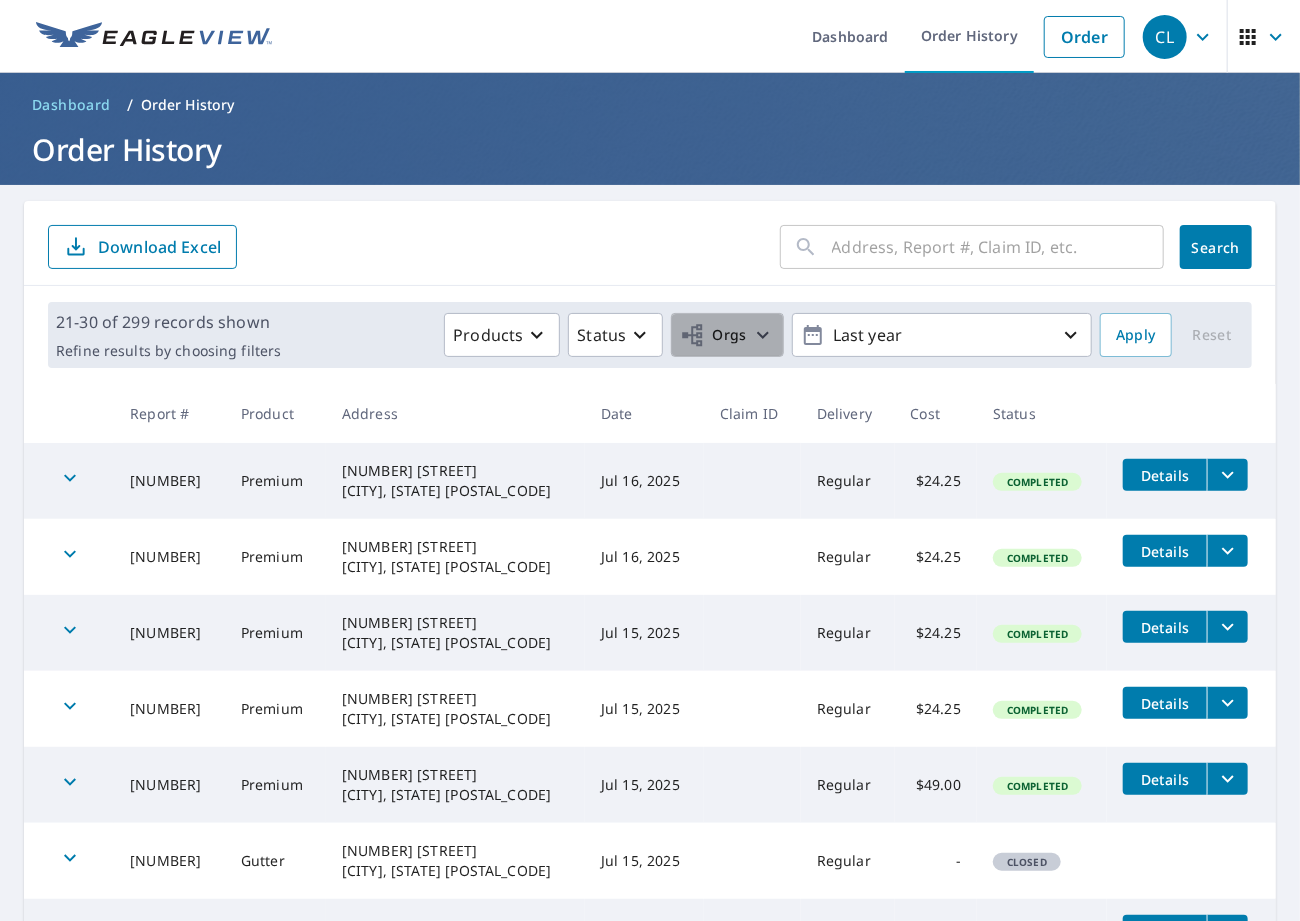 click on "Orgs" at bounding box center [727, 335] 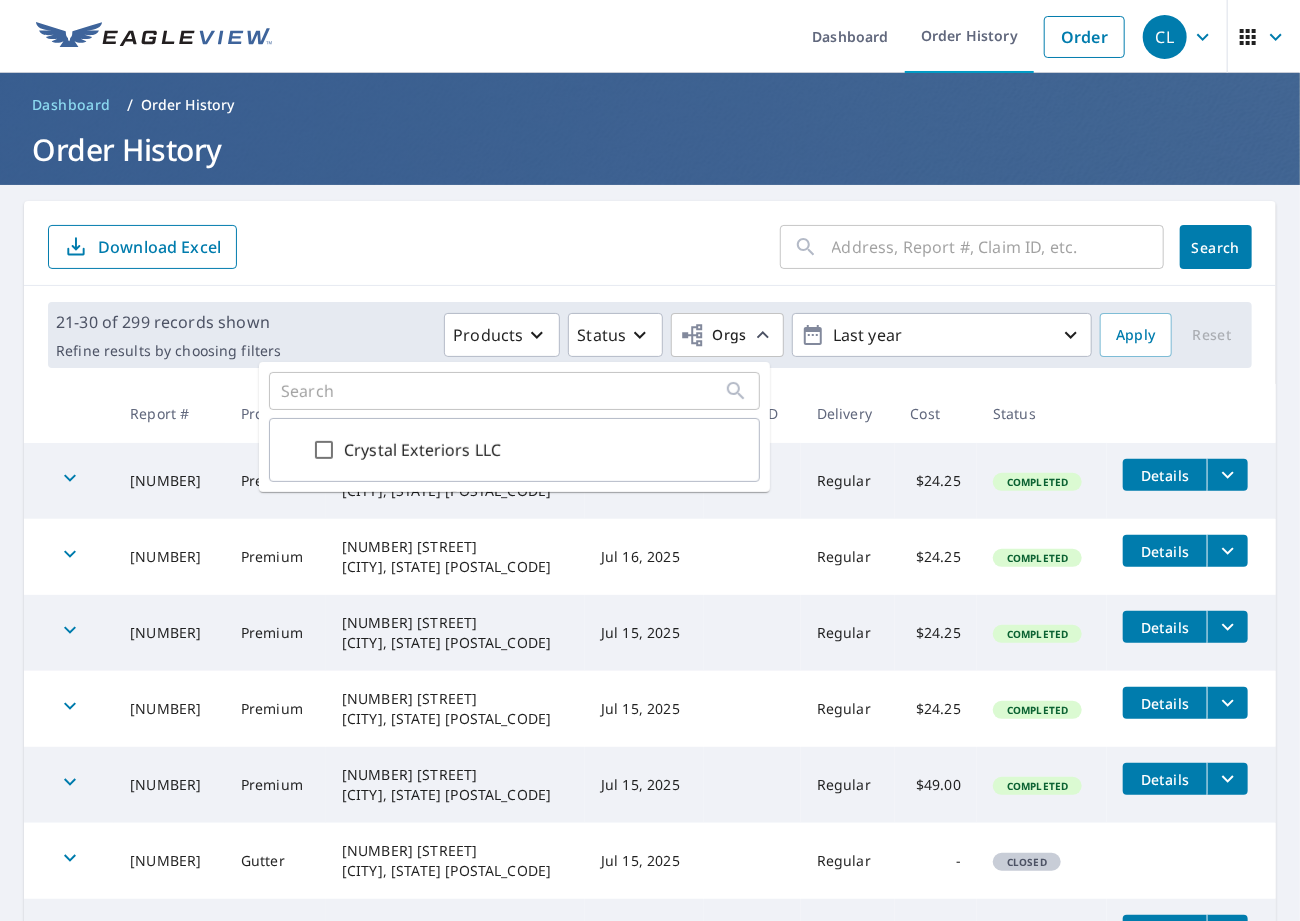 click on "Crystal Exteriors LLC" at bounding box center [324, 450] 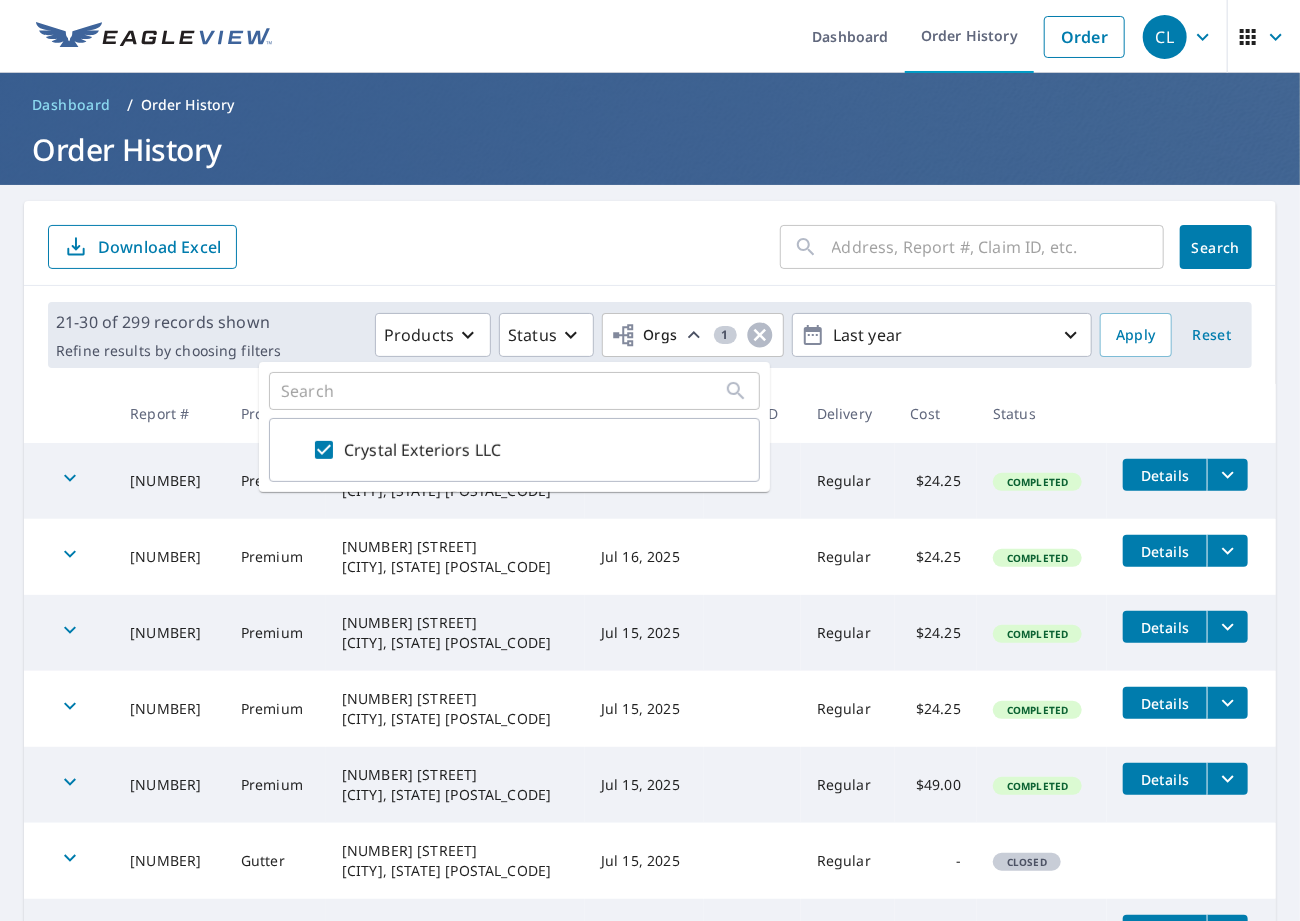 click on "​ Search Download Excel" at bounding box center (650, 247) 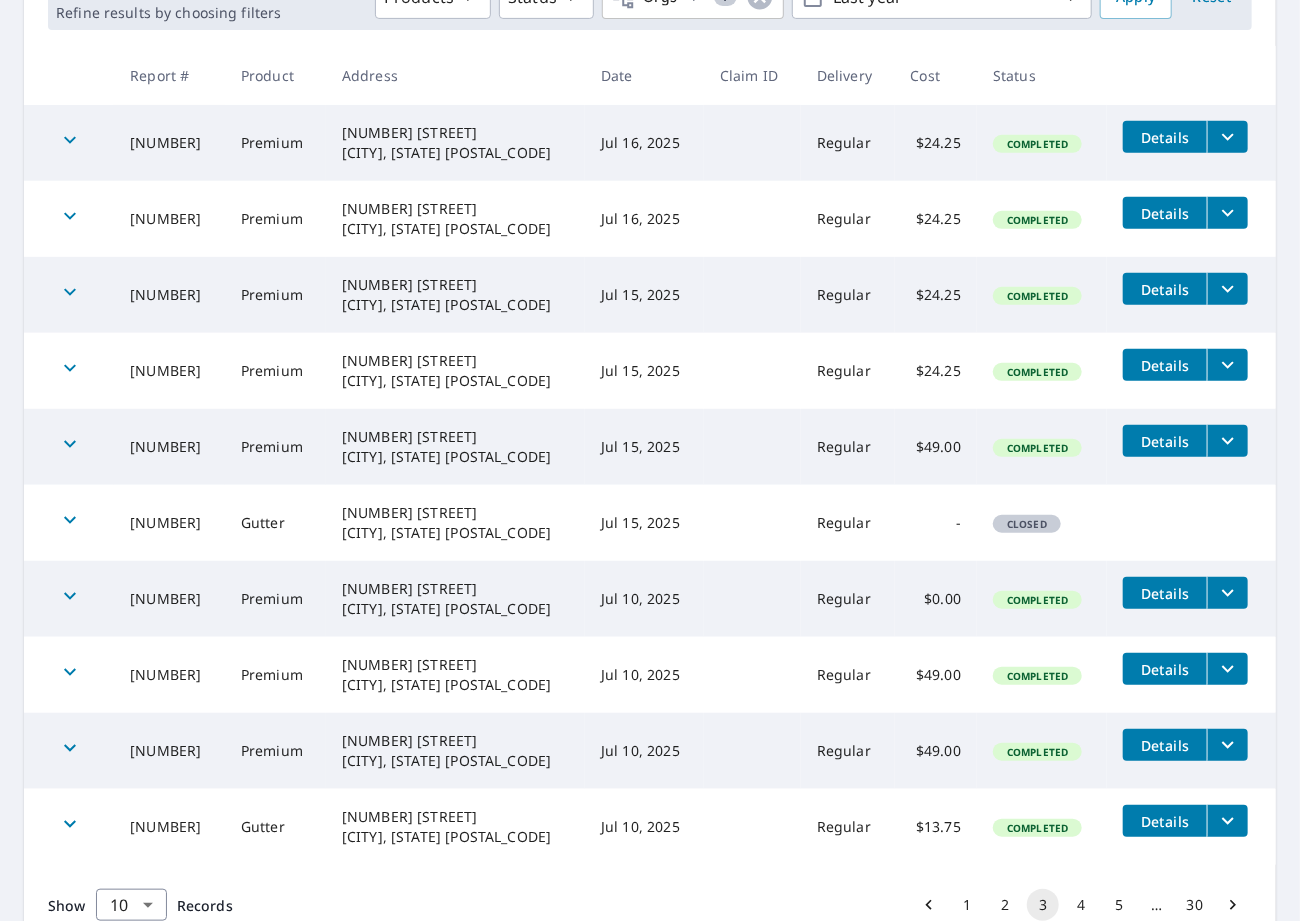 scroll, scrollTop: 427, scrollLeft: 0, axis: vertical 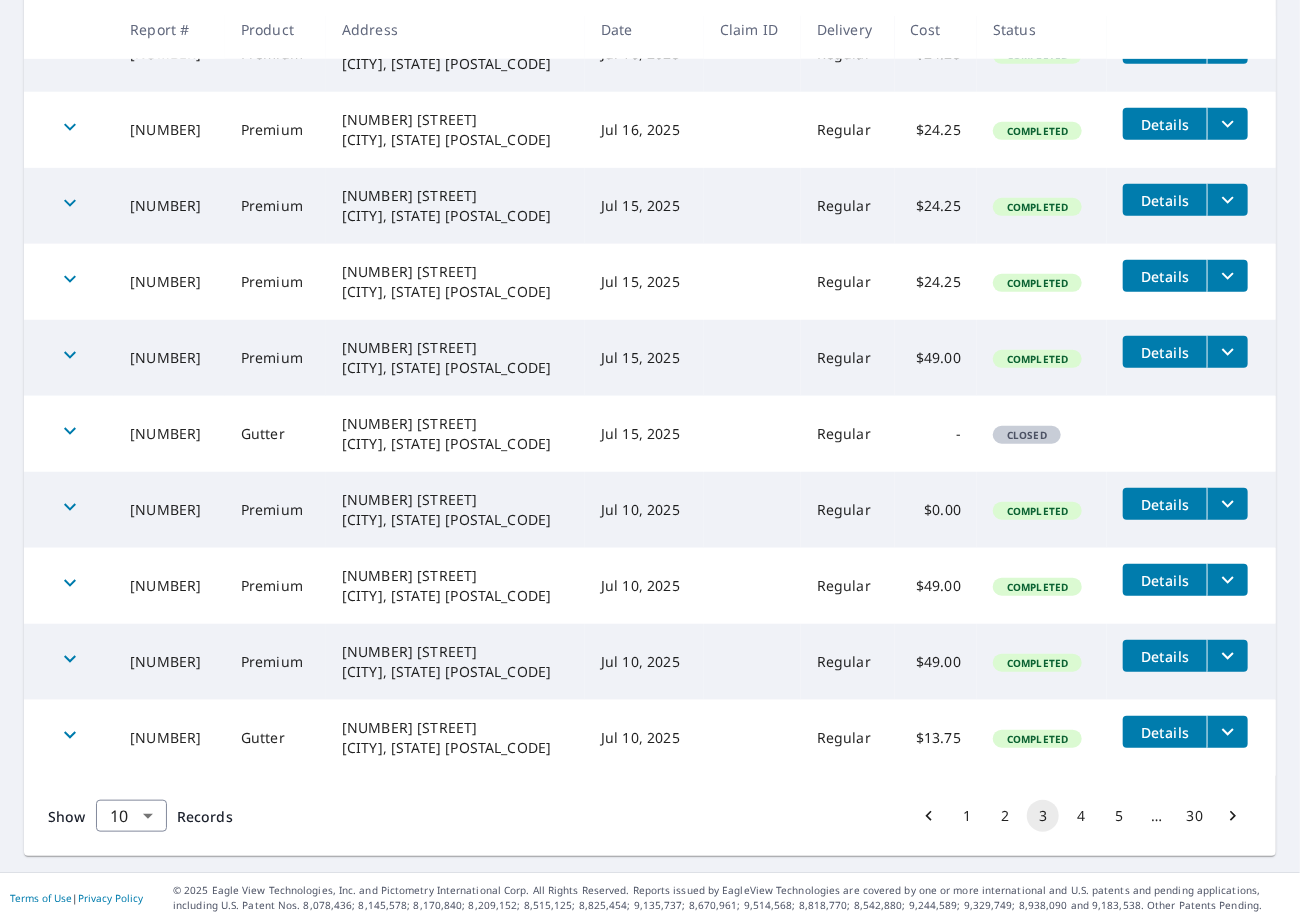 click on "1" at bounding box center [967, 816] 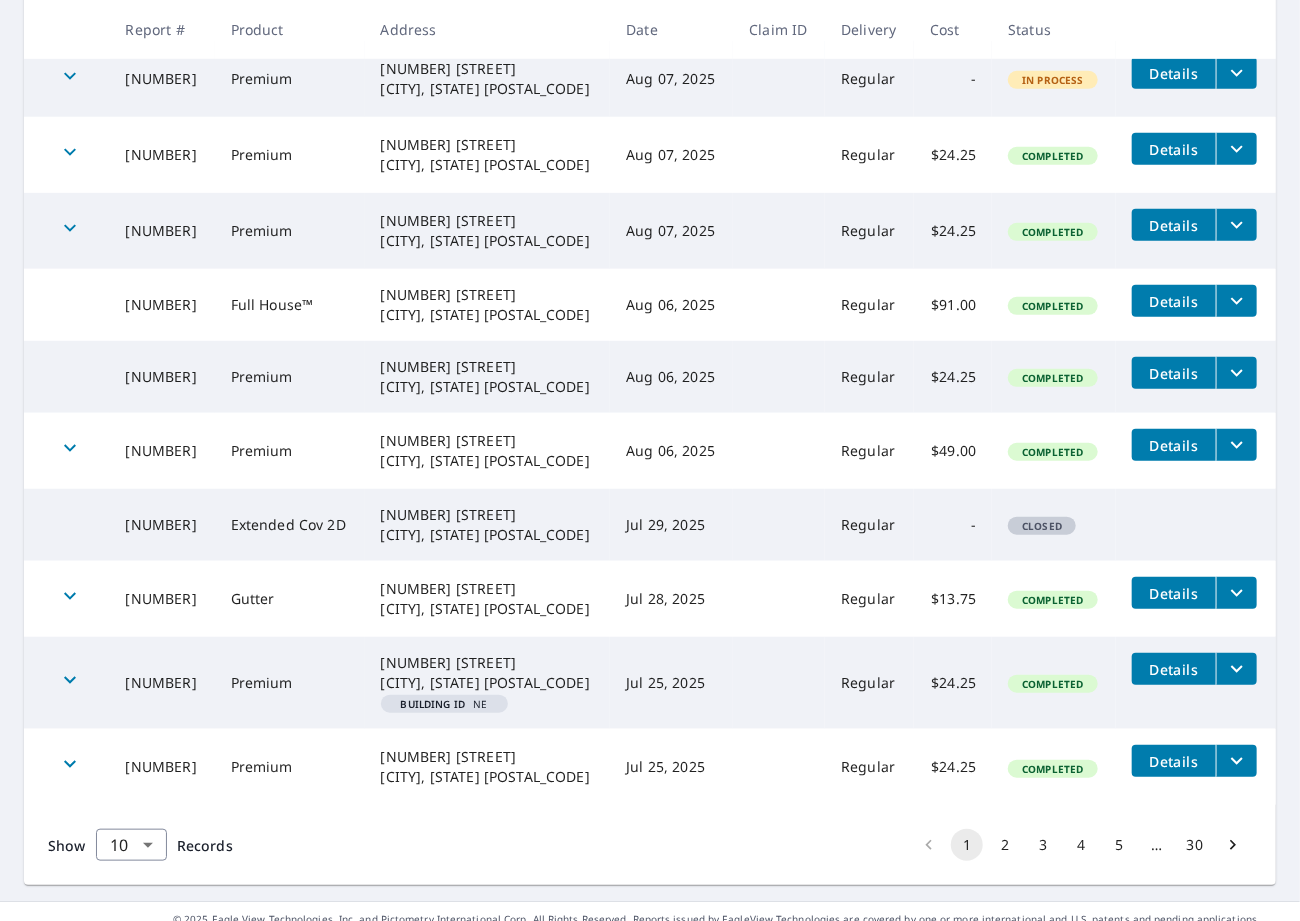 scroll, scrollTop: 432, scrollLeft: 0, axis: vertical 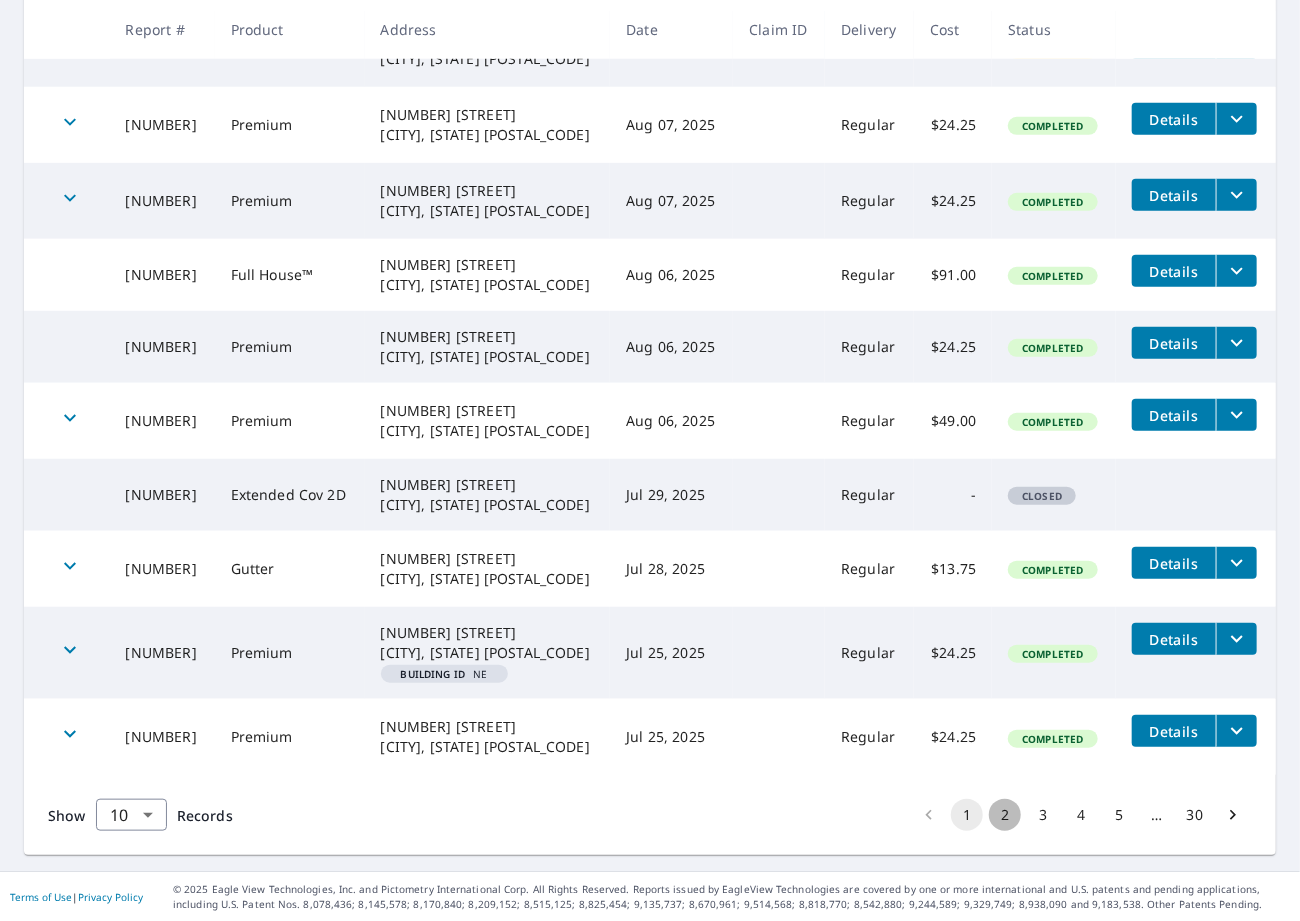 click on "2" at bounding box center (1005, 815) 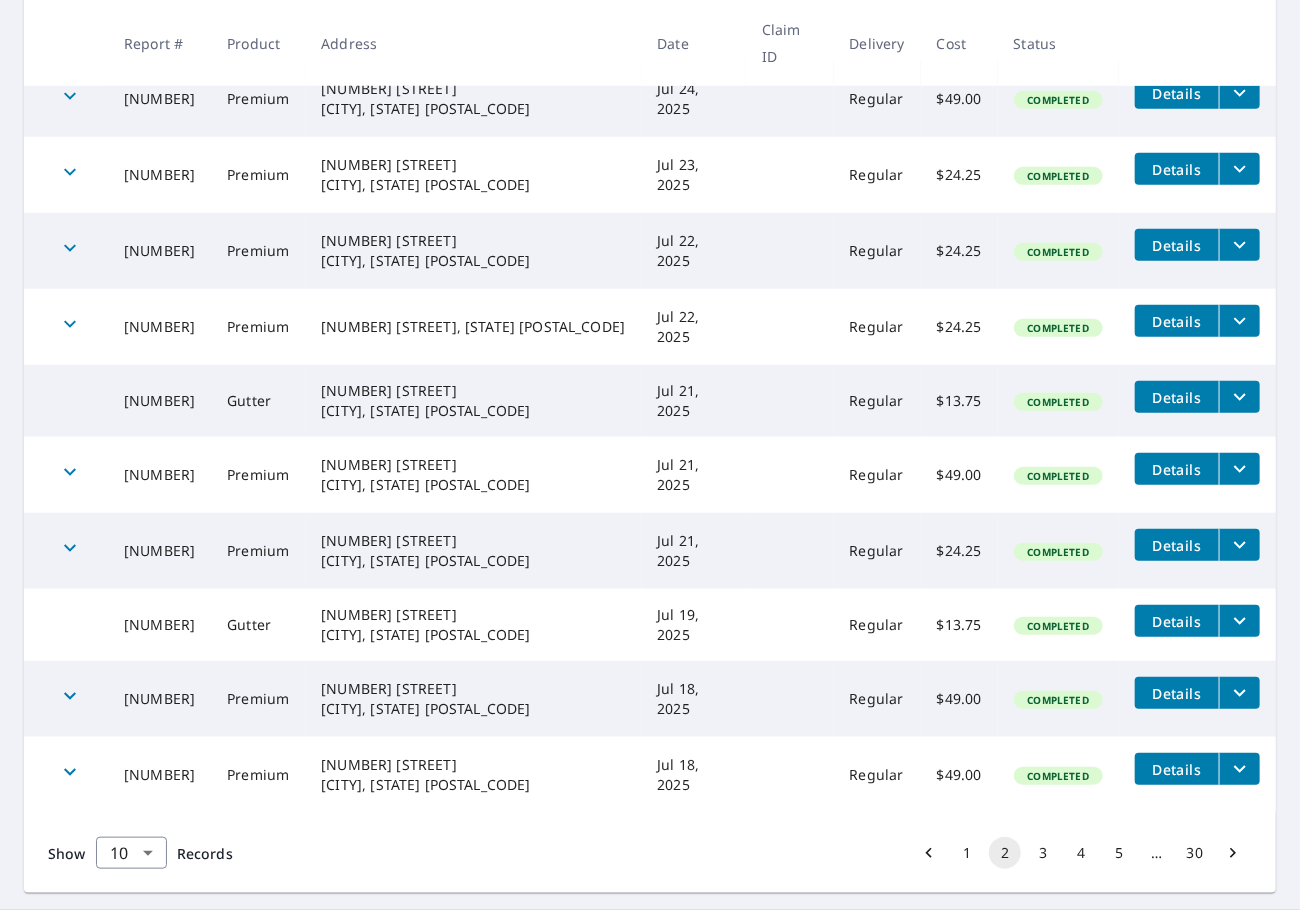 scroll, scrollTop: 419, scrollLeft: 0, axis: vertical 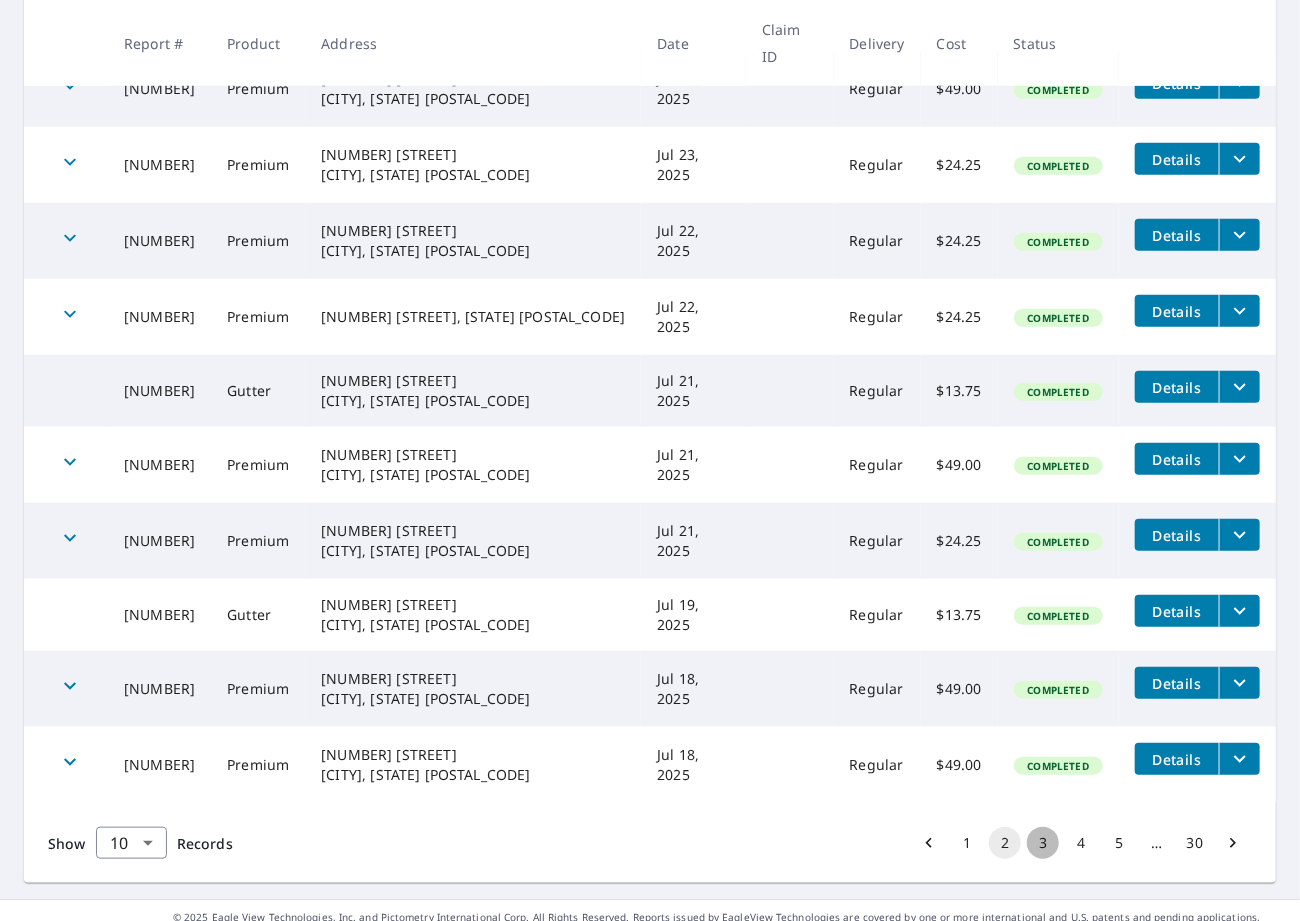 click on "3" at bounding box center (1043, 843) 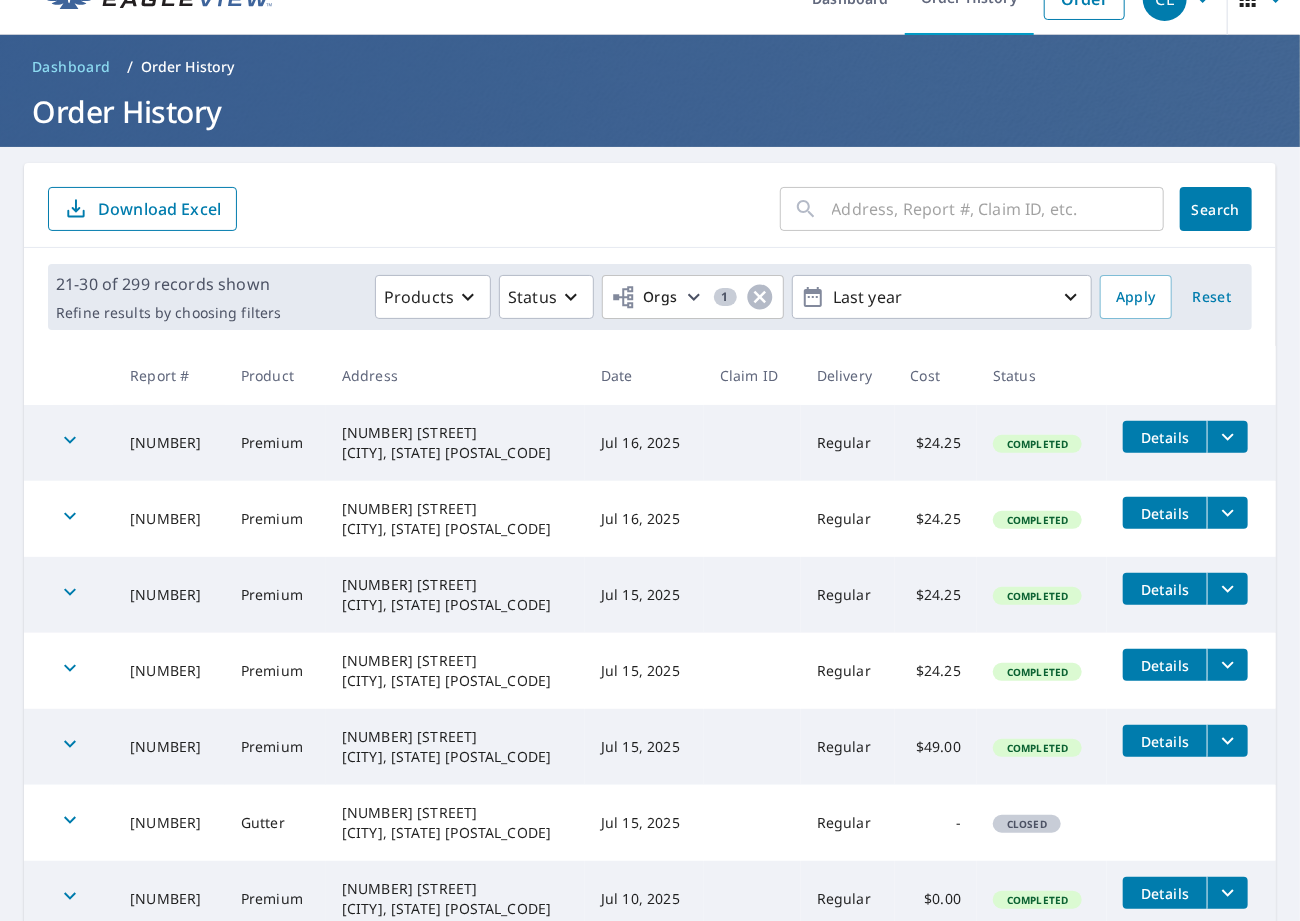 scroll, scrollTop: 427, scrollLeft: 0, axis: vertical 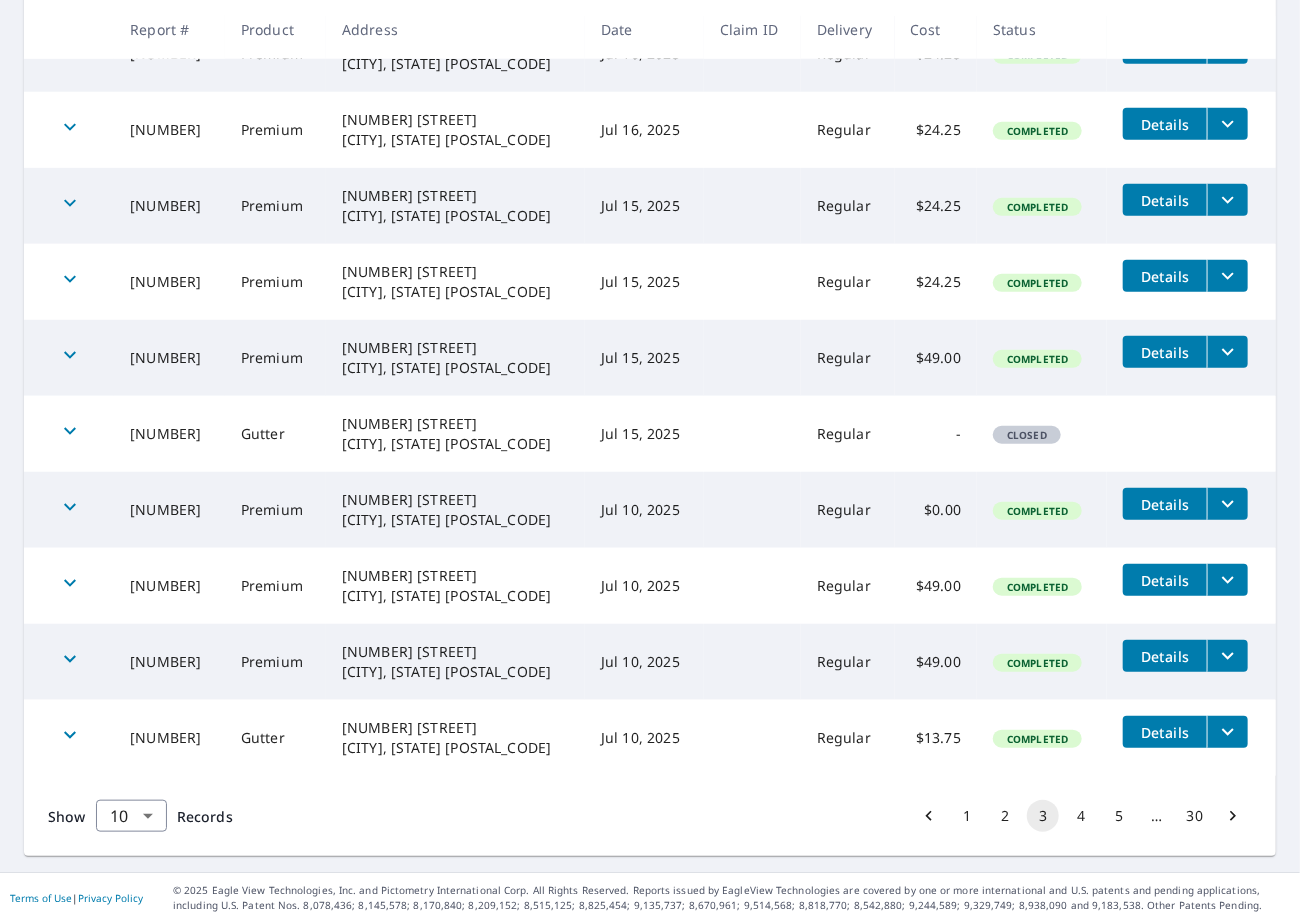 click on "1" at bounding box center (967, 816) 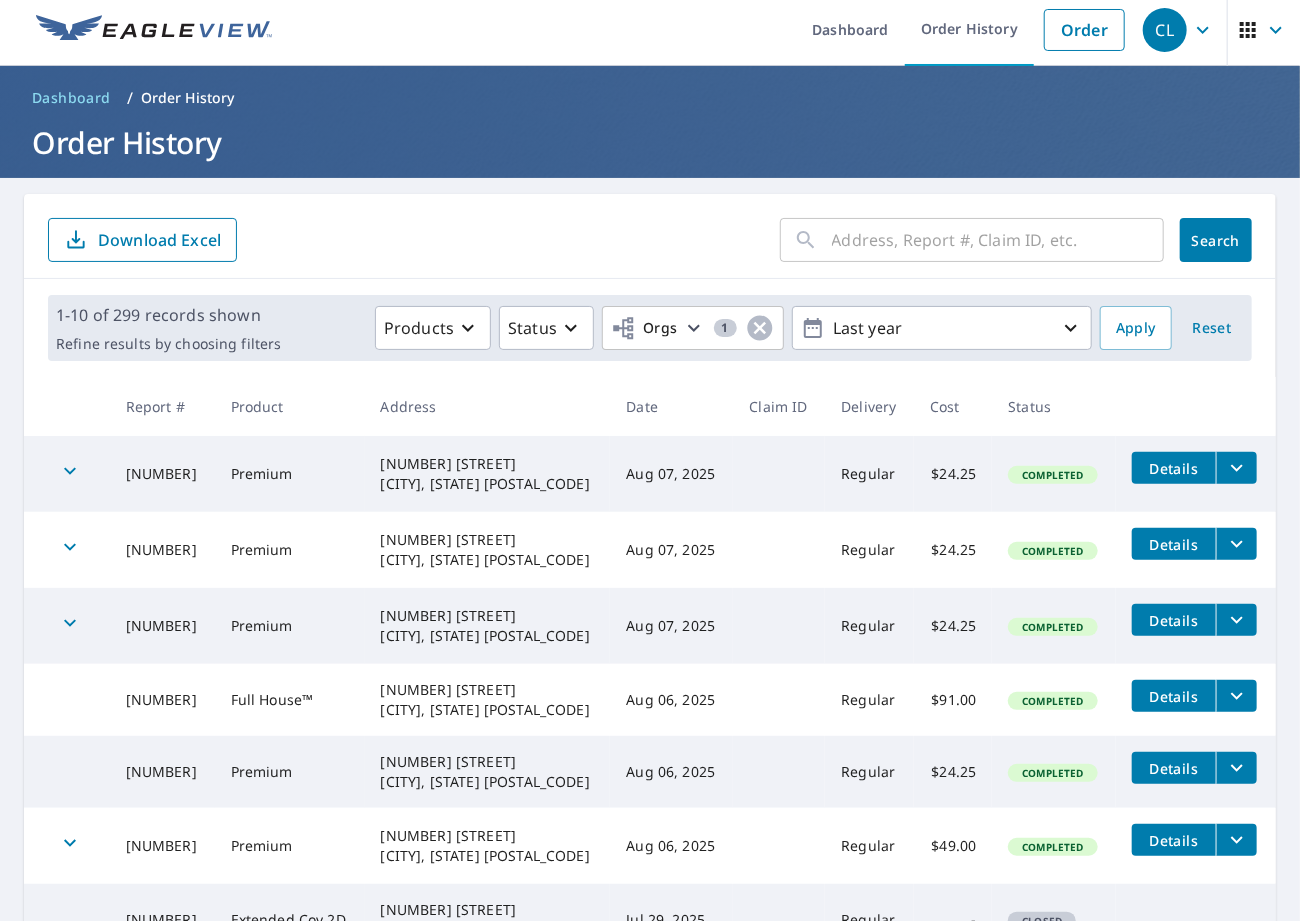 scroll, scrollTop: 0, scrollLeft: 0, axis: both 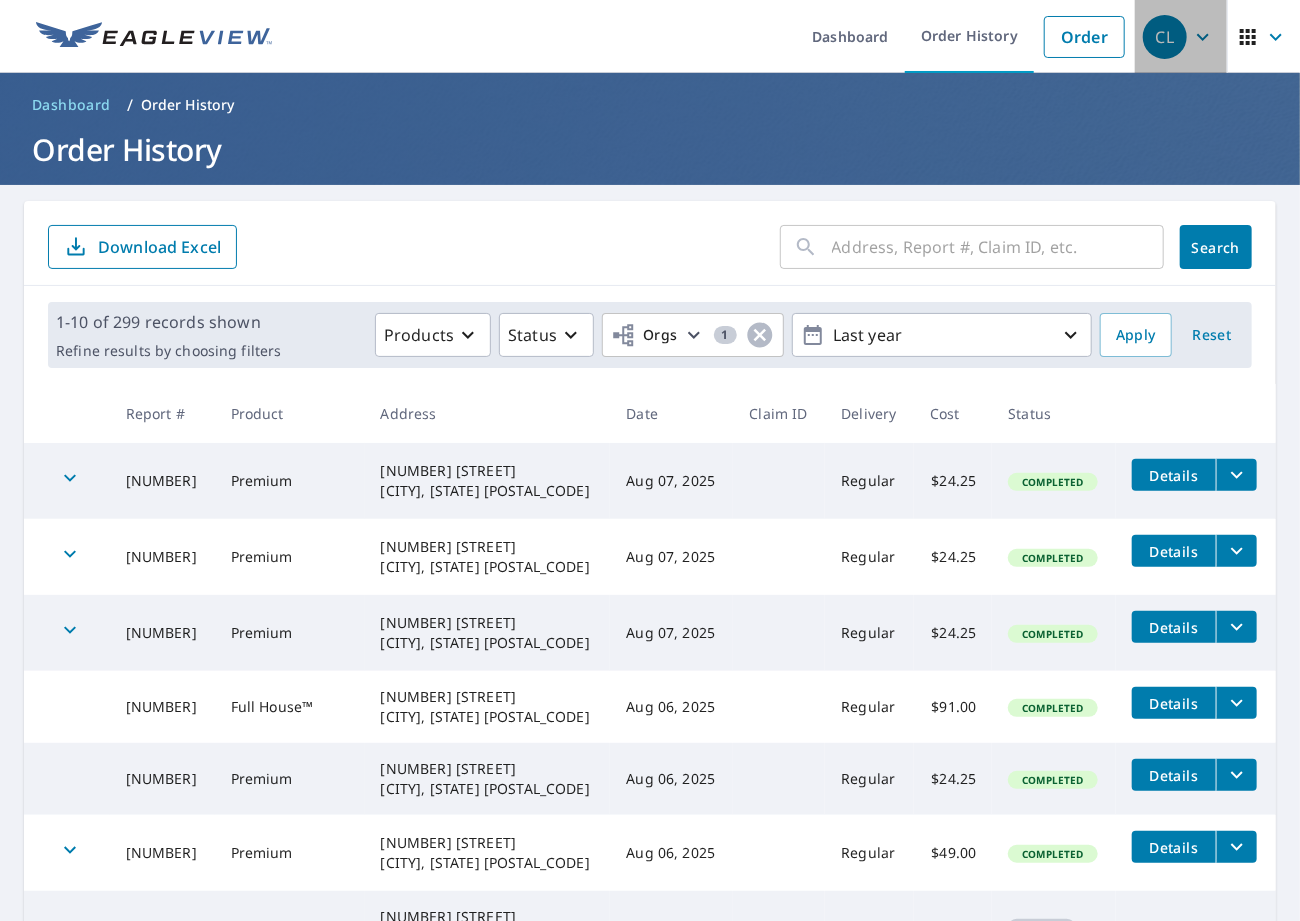 click 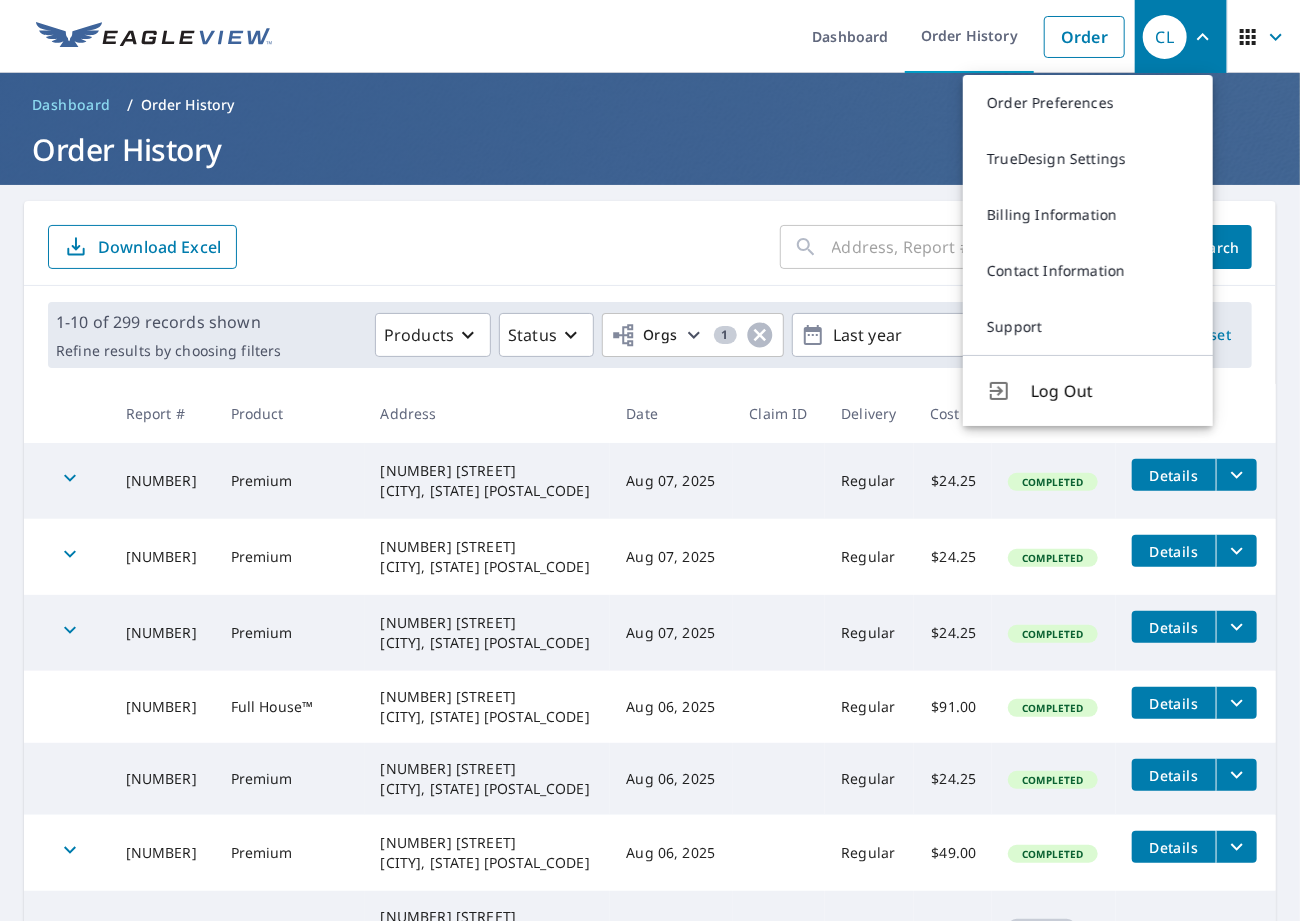 click on "Dashboard / Order History Order History" at bounding box center [650, 129] 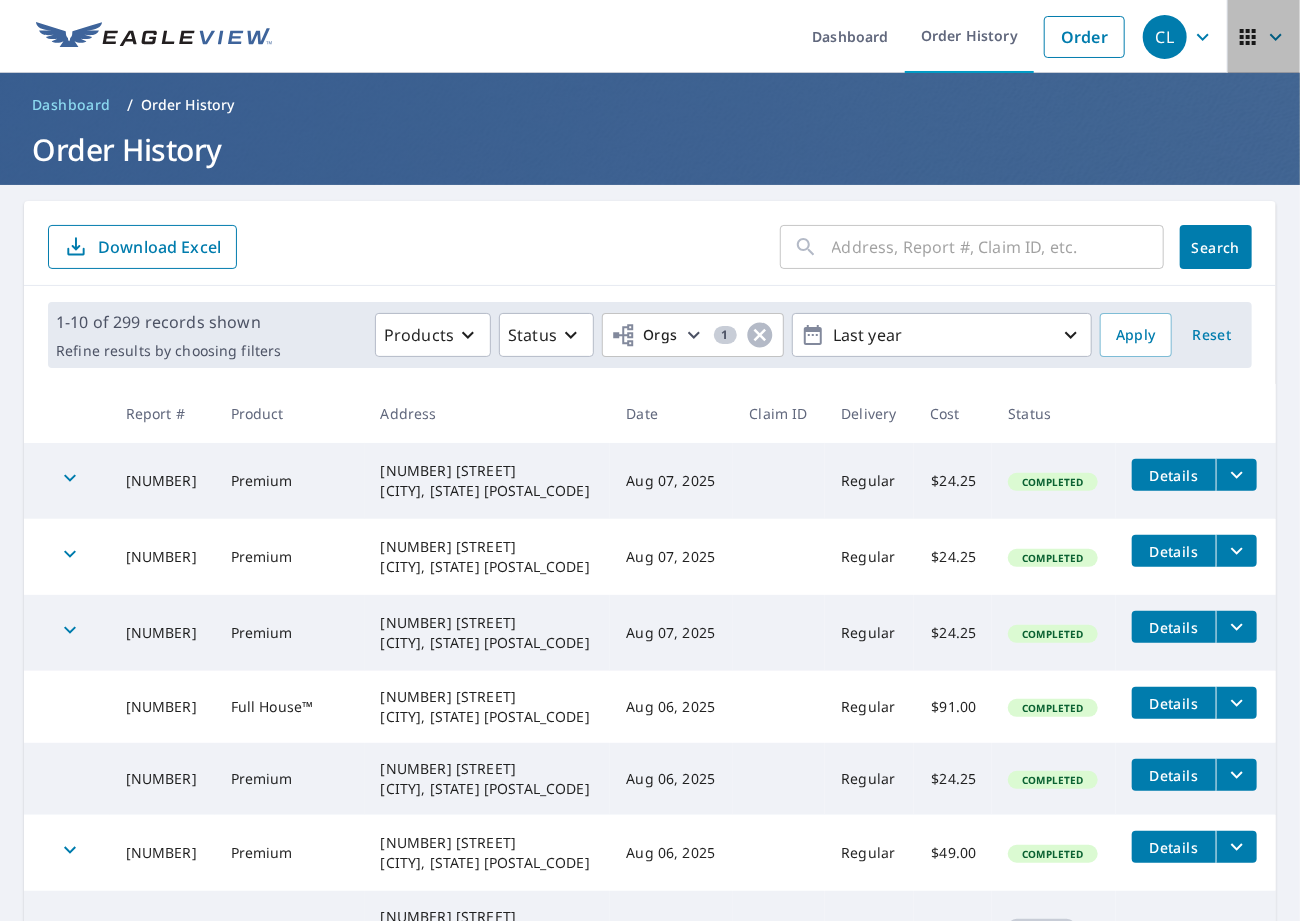 click 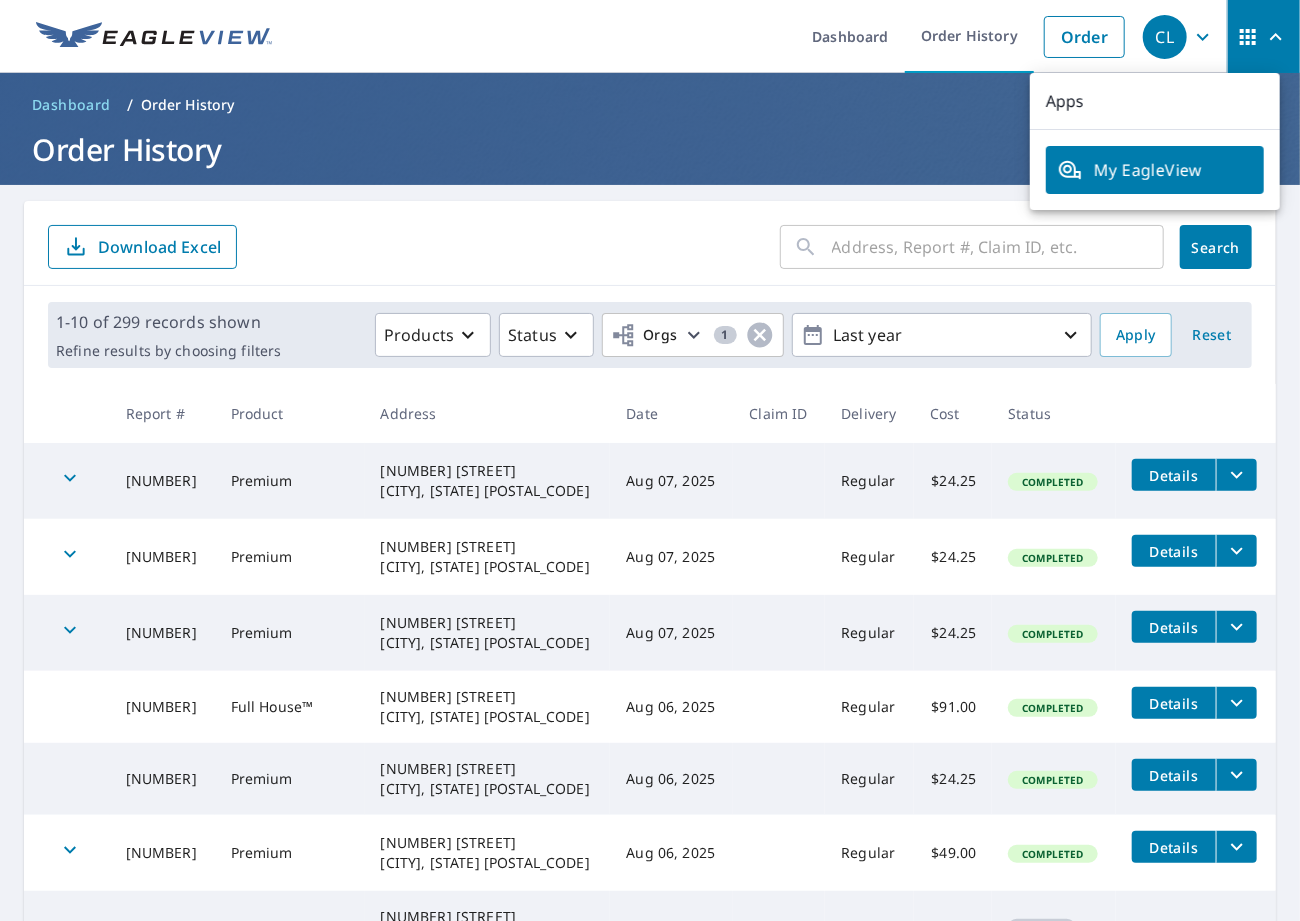 click on "Order History" at bounding box center (650, 149) 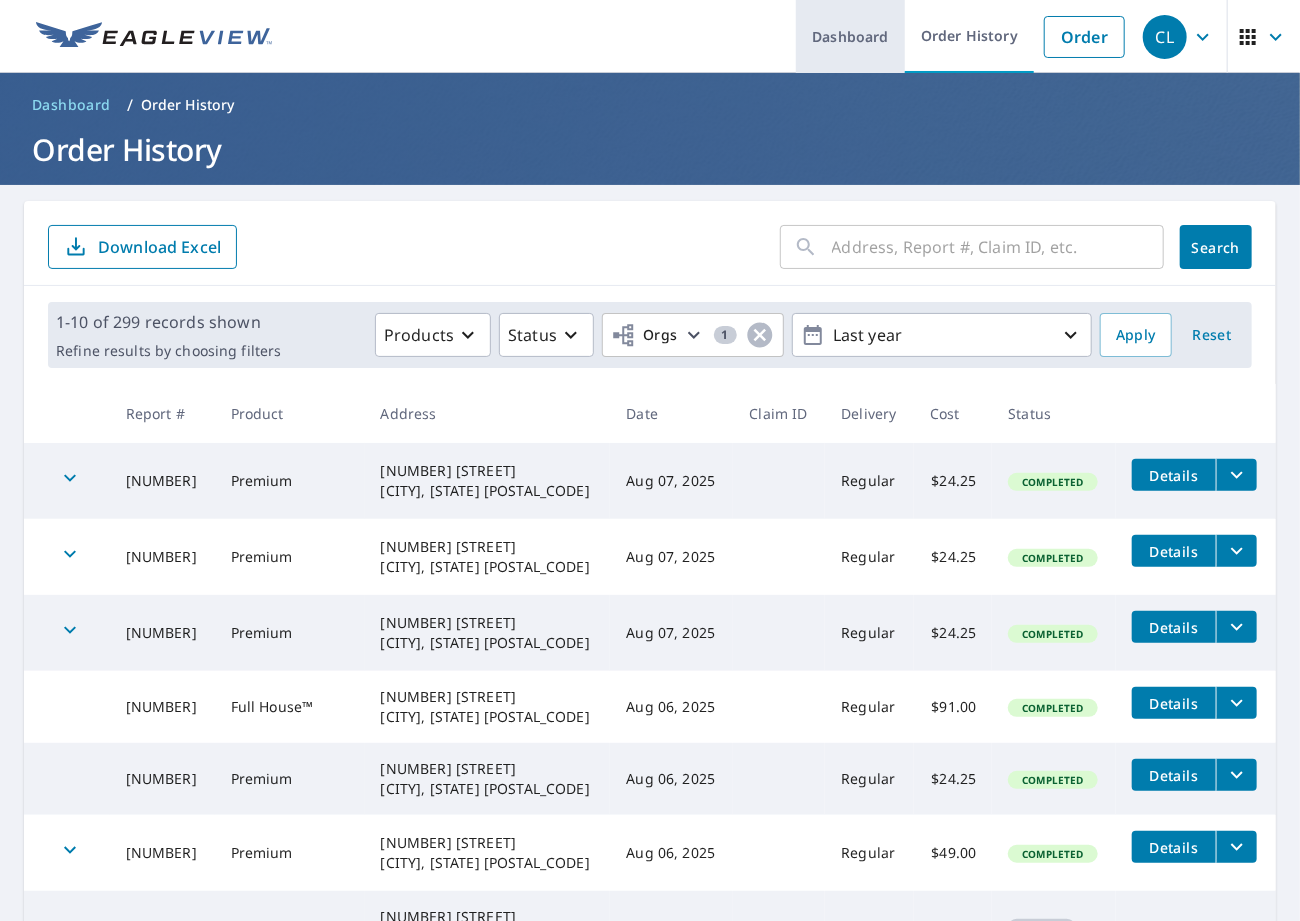 click on "Dashboard" at bounding box center [850, 36] 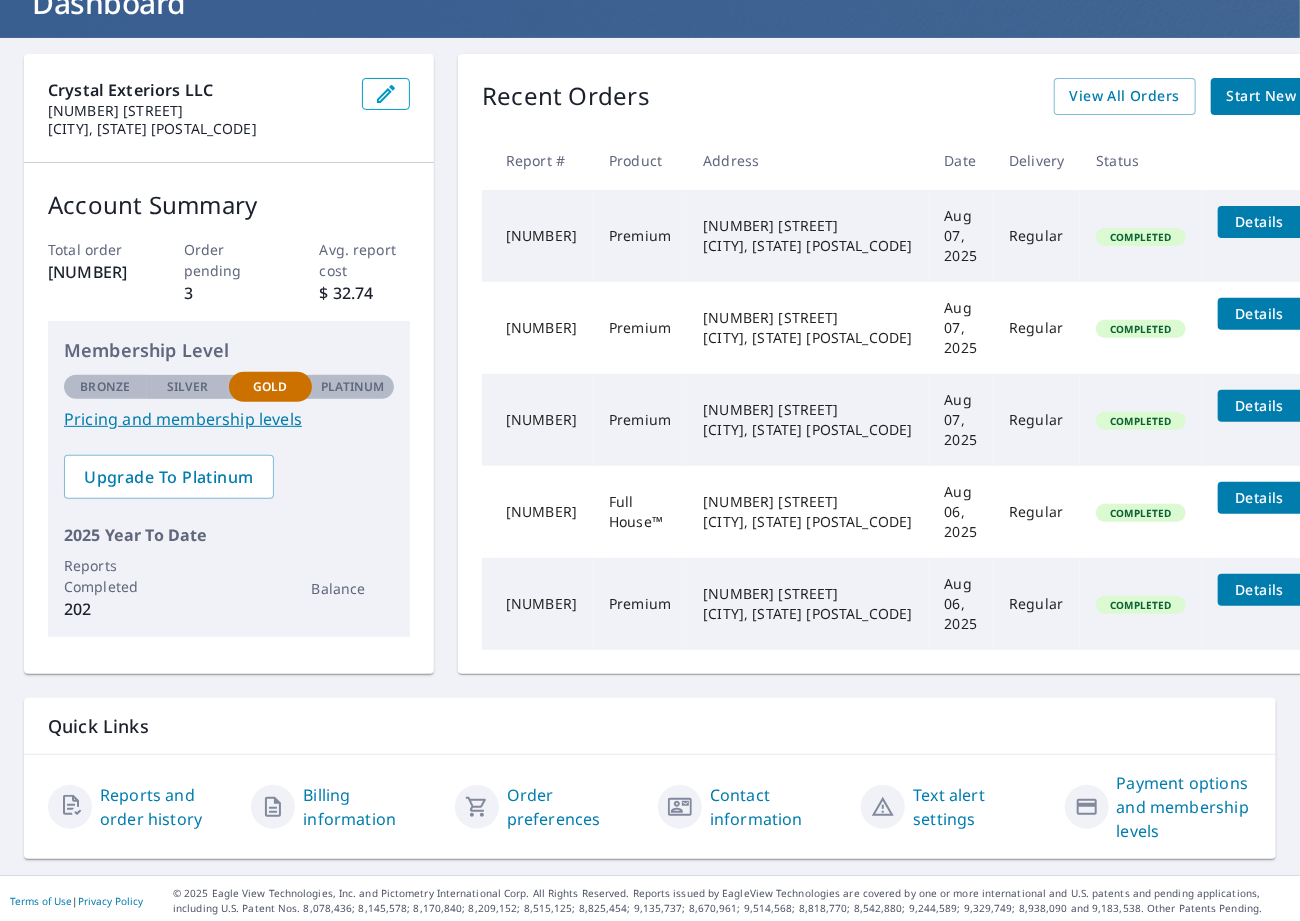 scroll, scrollTop: 166, scrollLeft: 0, axis: vertical 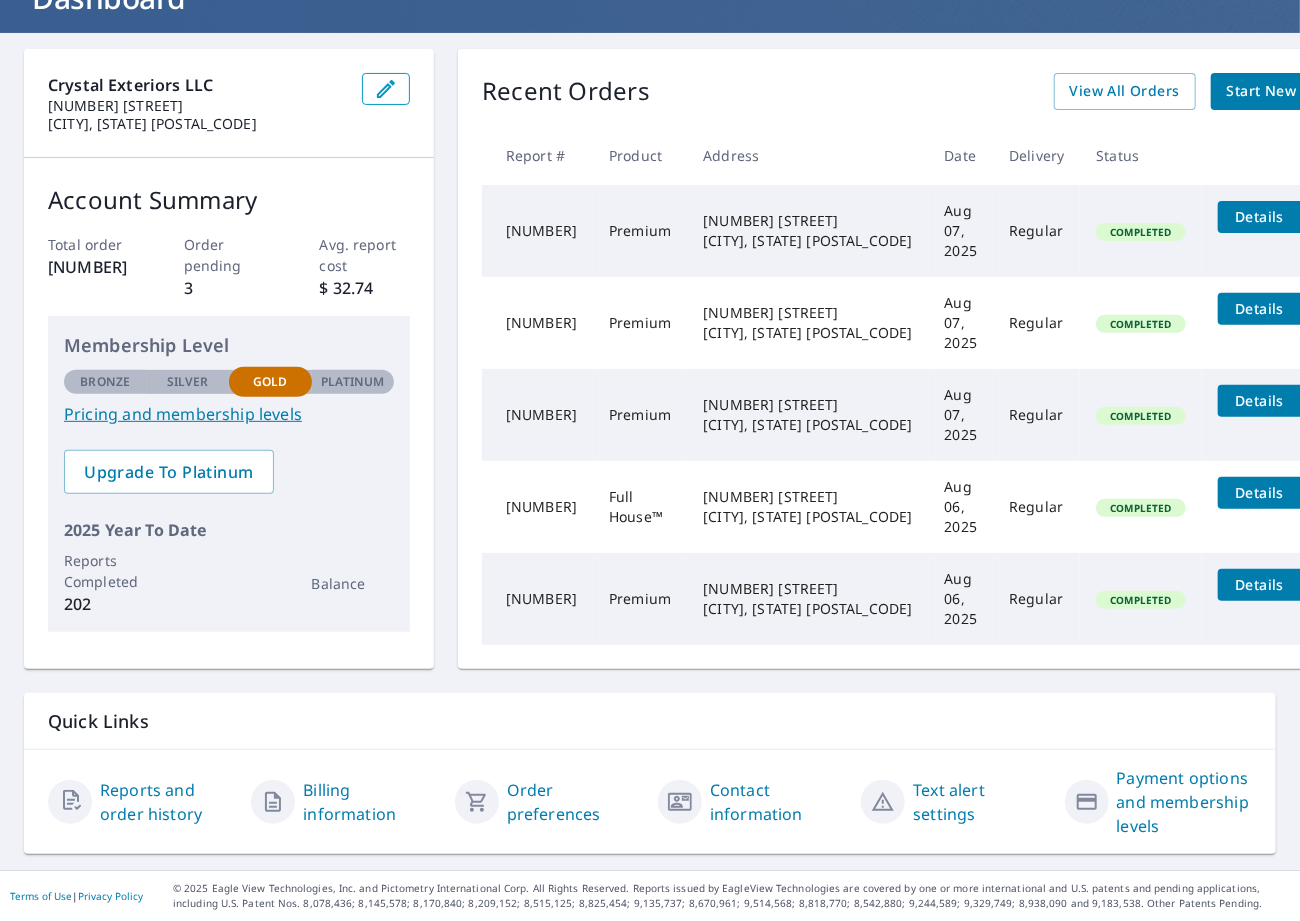 click on "Pricing and membership levels" at bounding box center (229, 414) 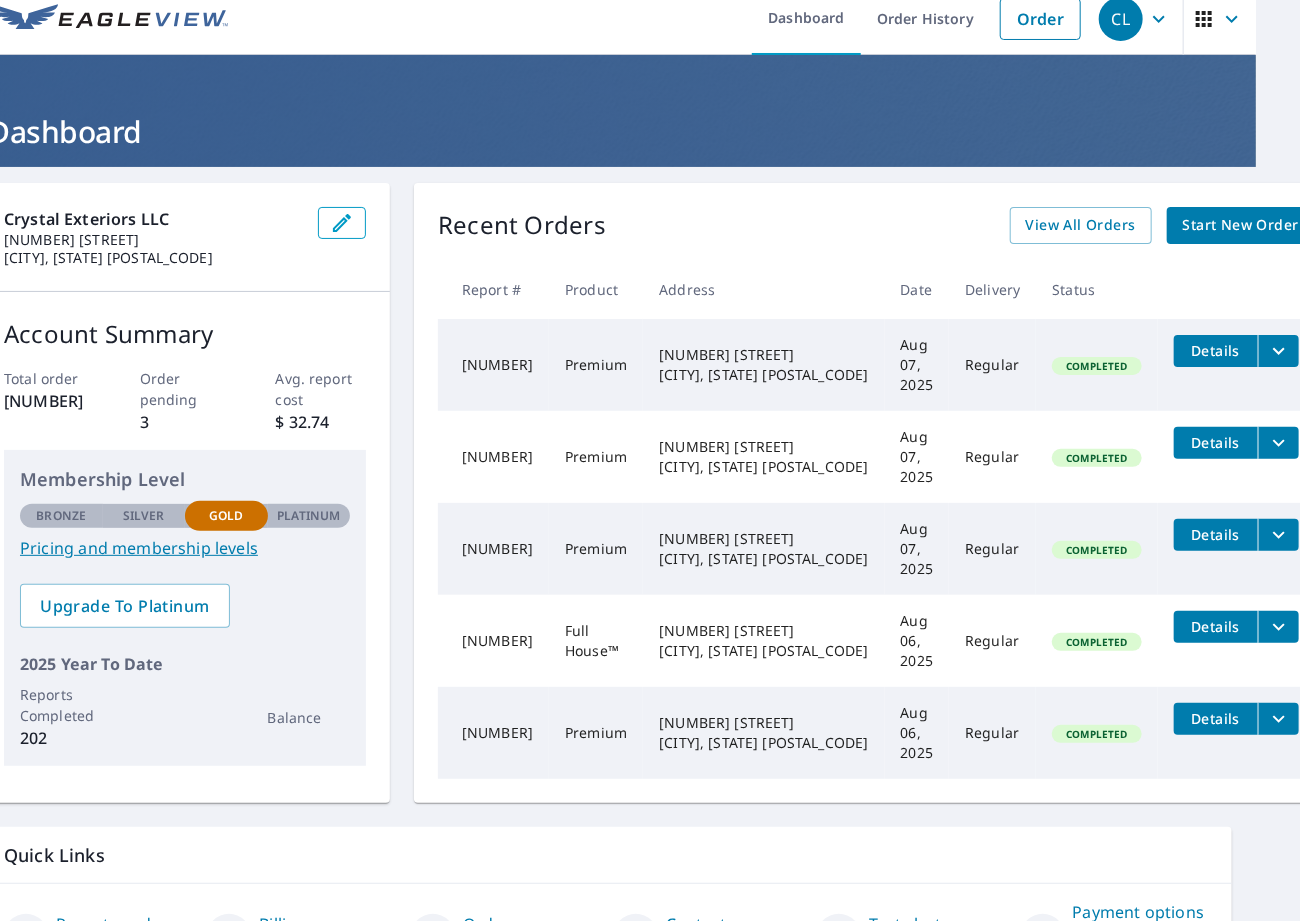 scroll, scrollTop: 0, scrollLeft: 44, axis: horizontal 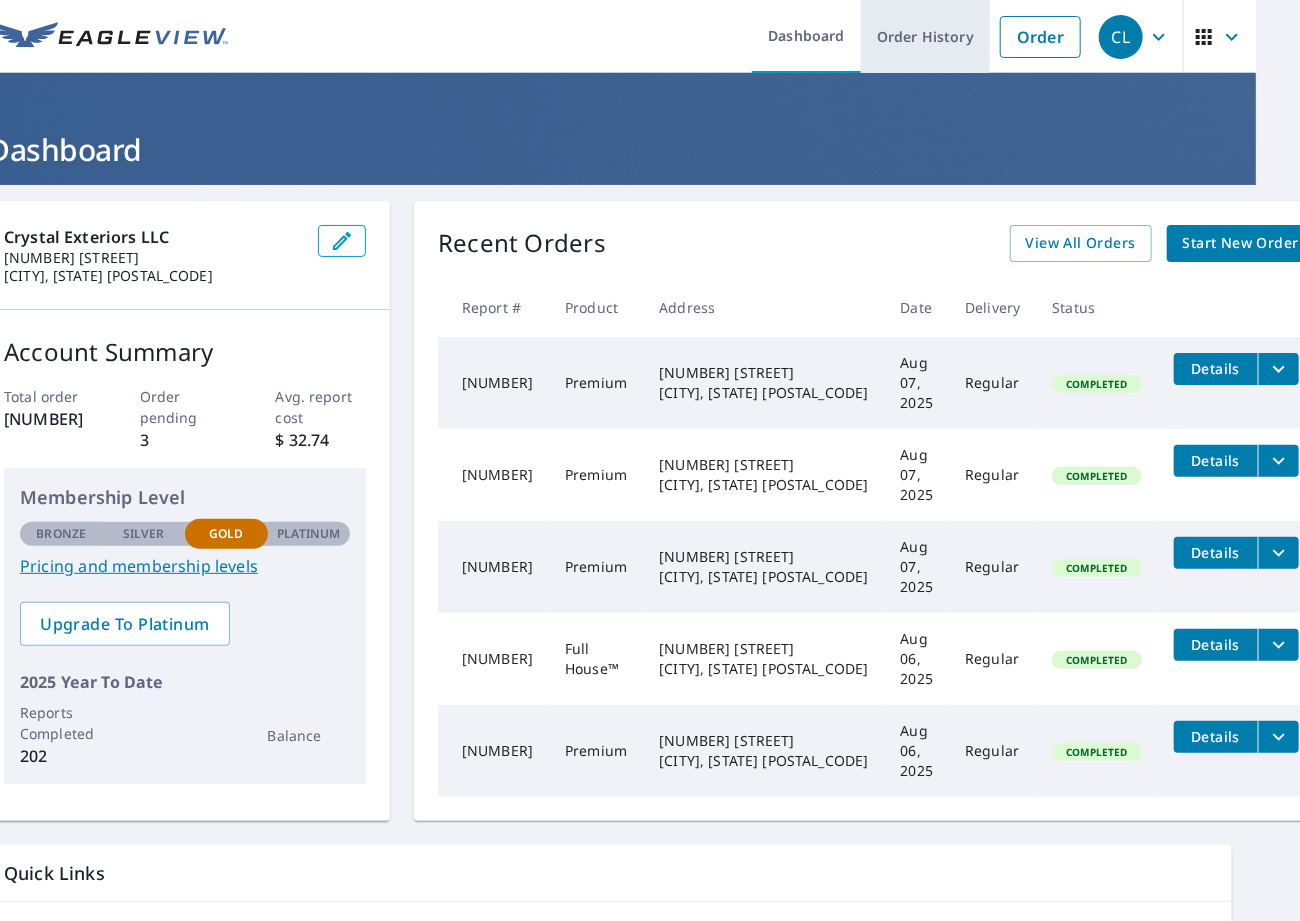 click on "Order History" at bounding box center (925, 36) 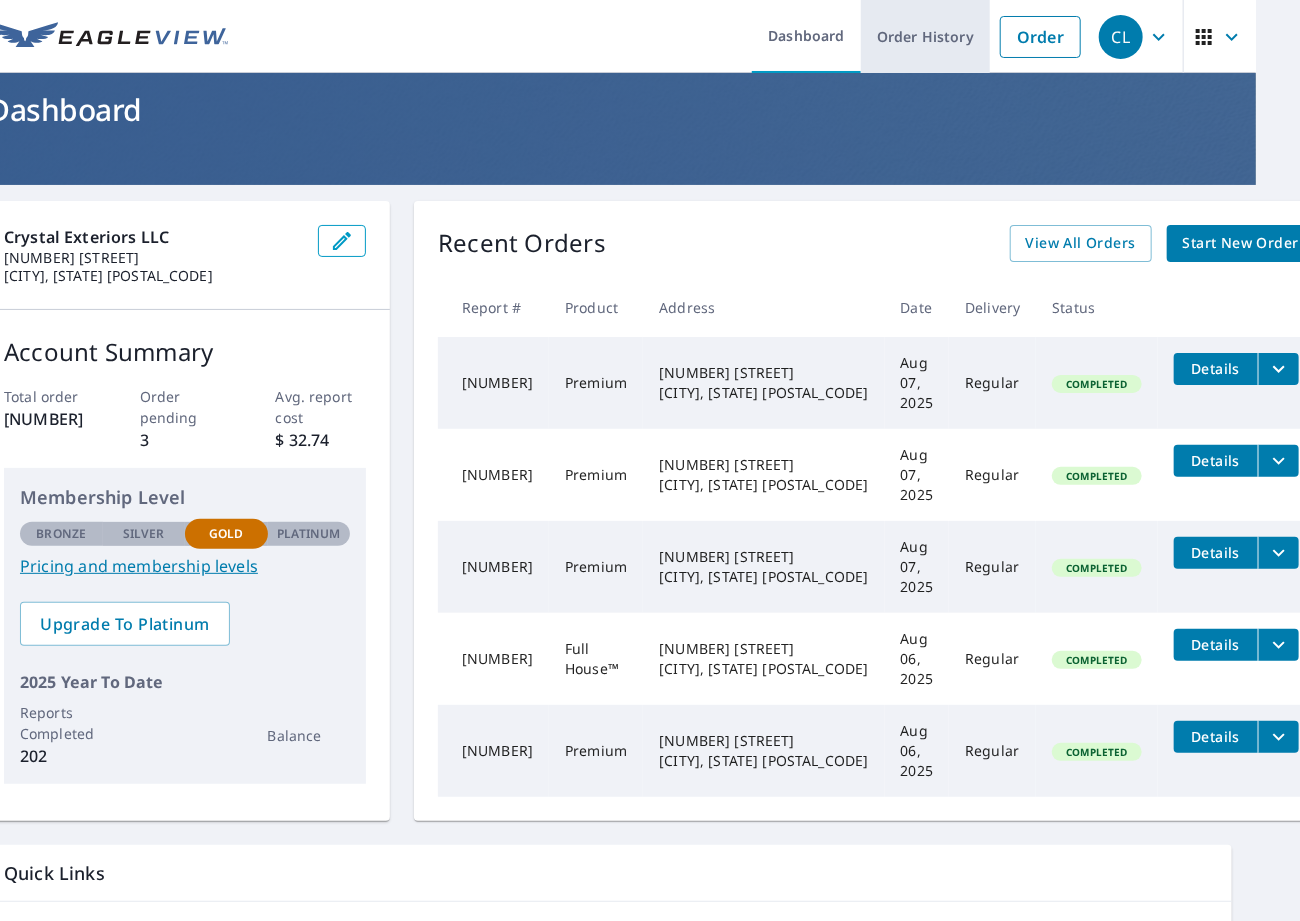 scroll, scrollTop: 0, scrollLeft: 0, axis: both 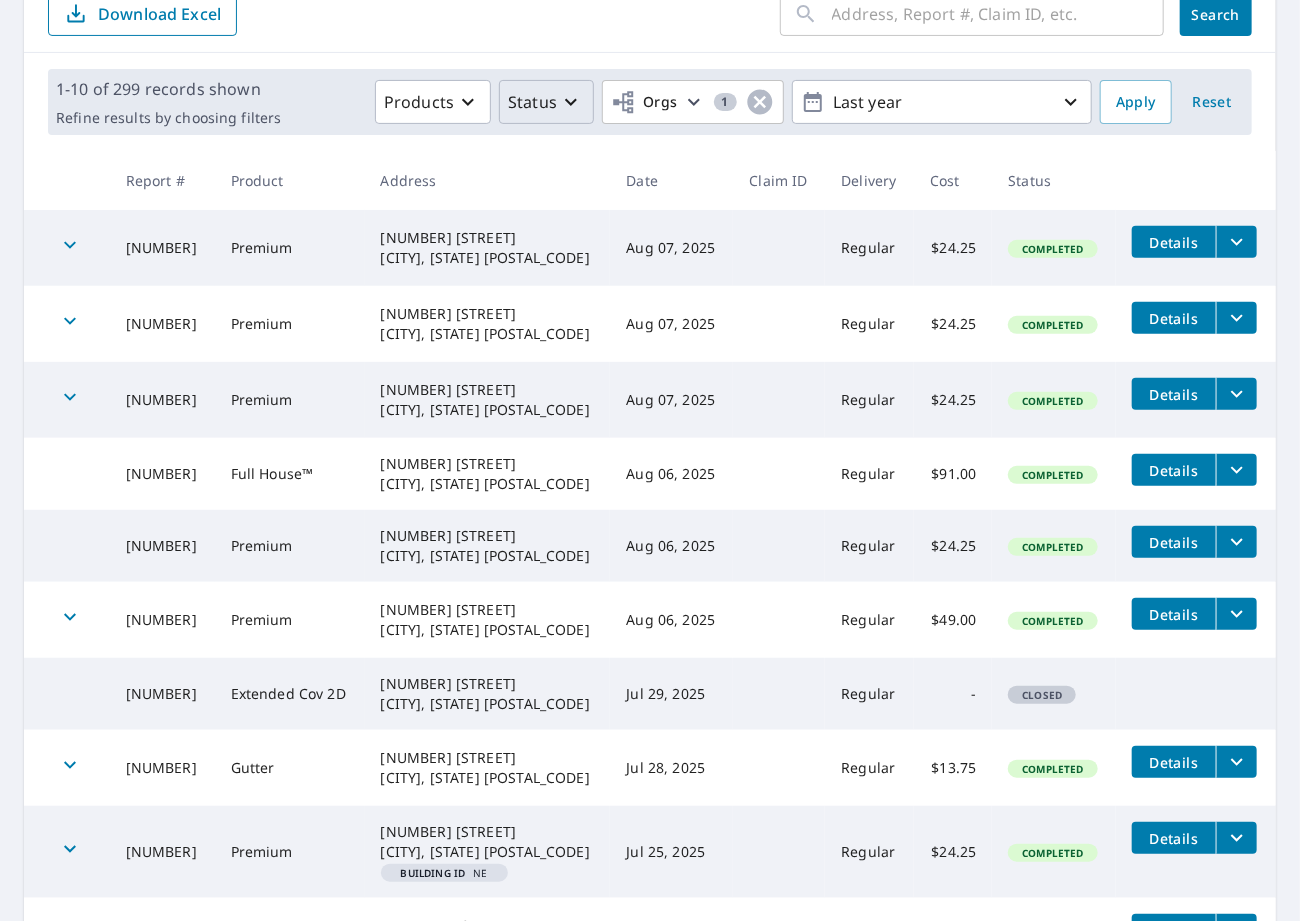 click 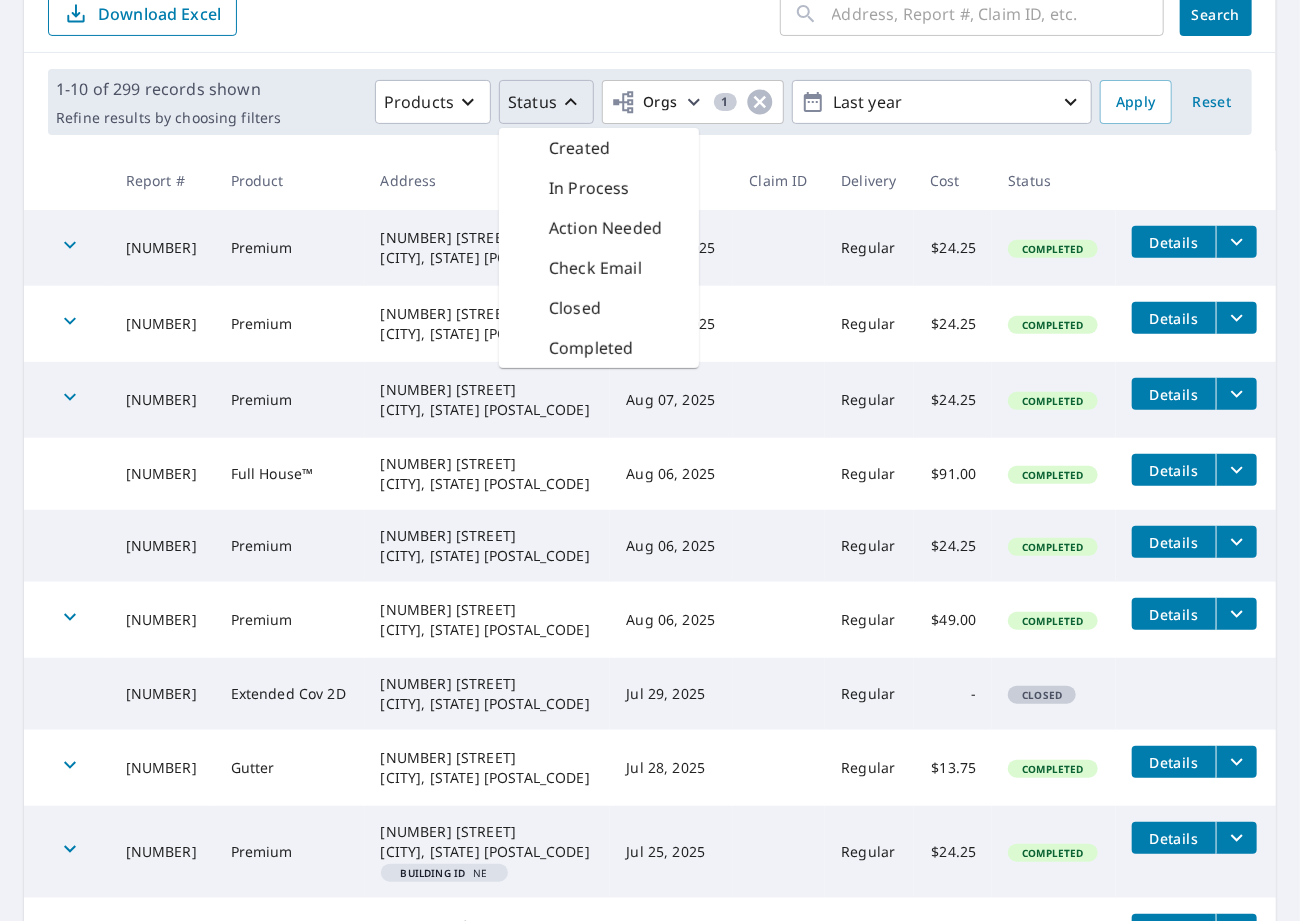 click on "​ Search Download Excel" at bounding box center [650, 14] 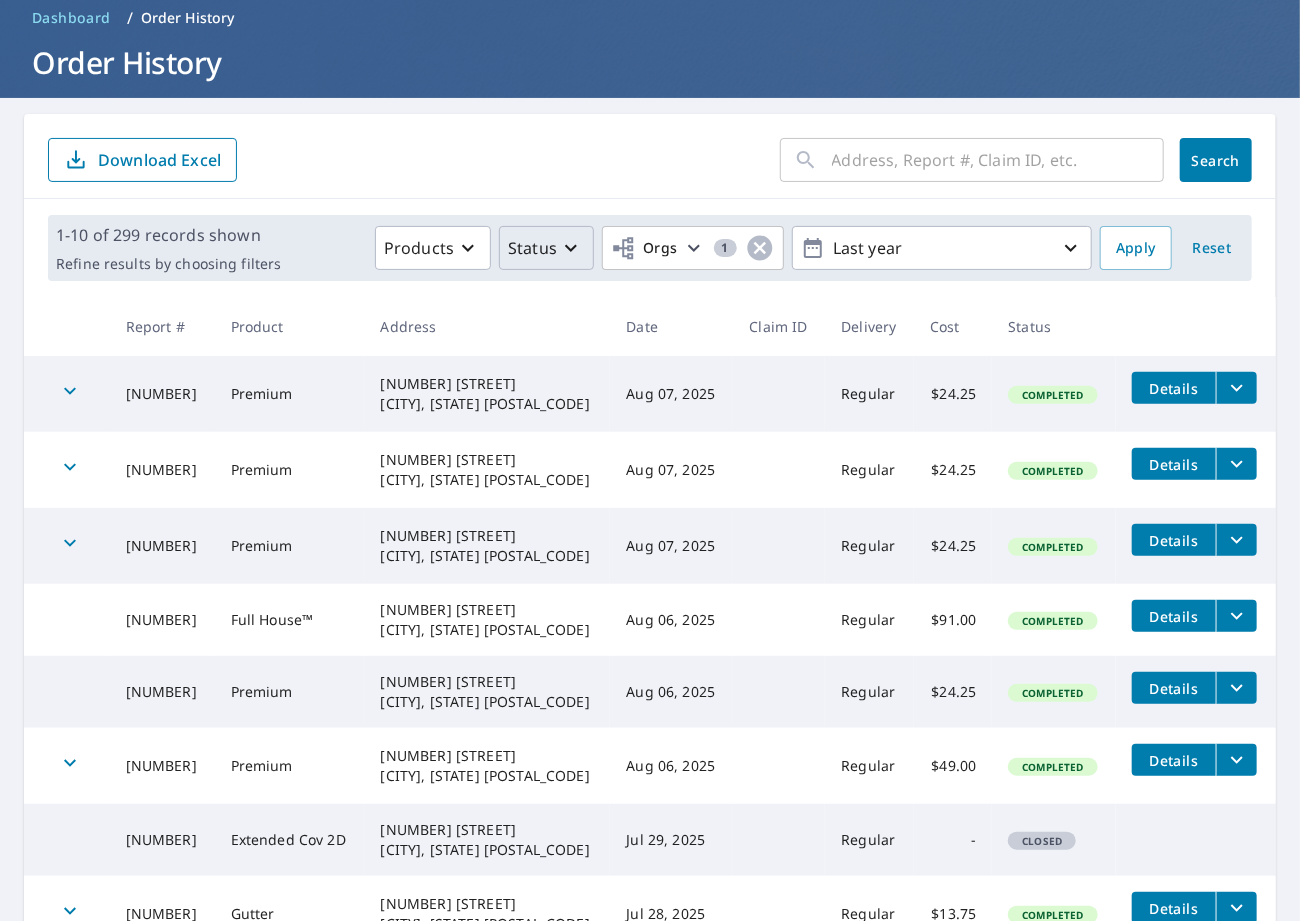 scroll, scrollTop: 0, scrollLeft: 0, axis: both 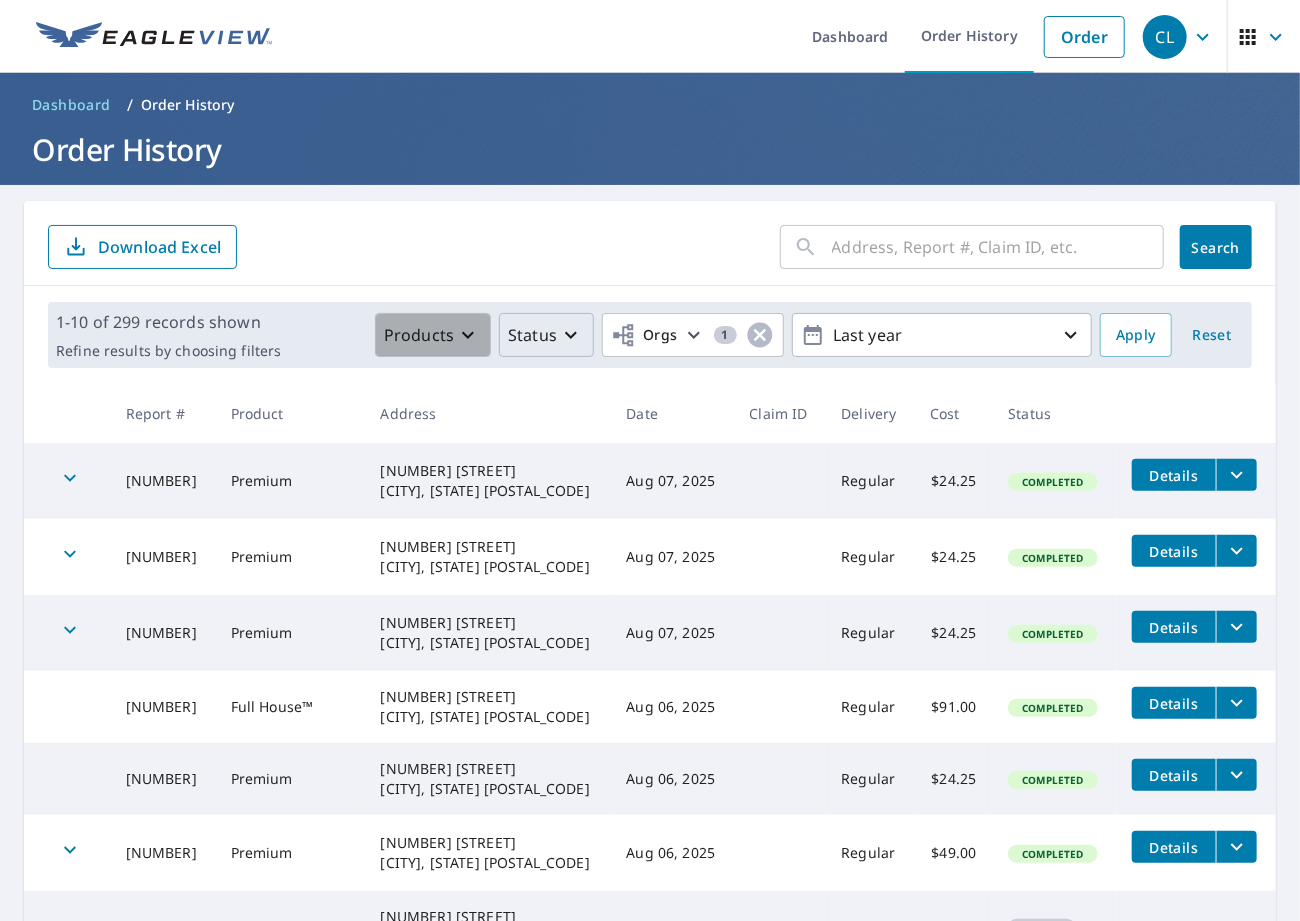 click 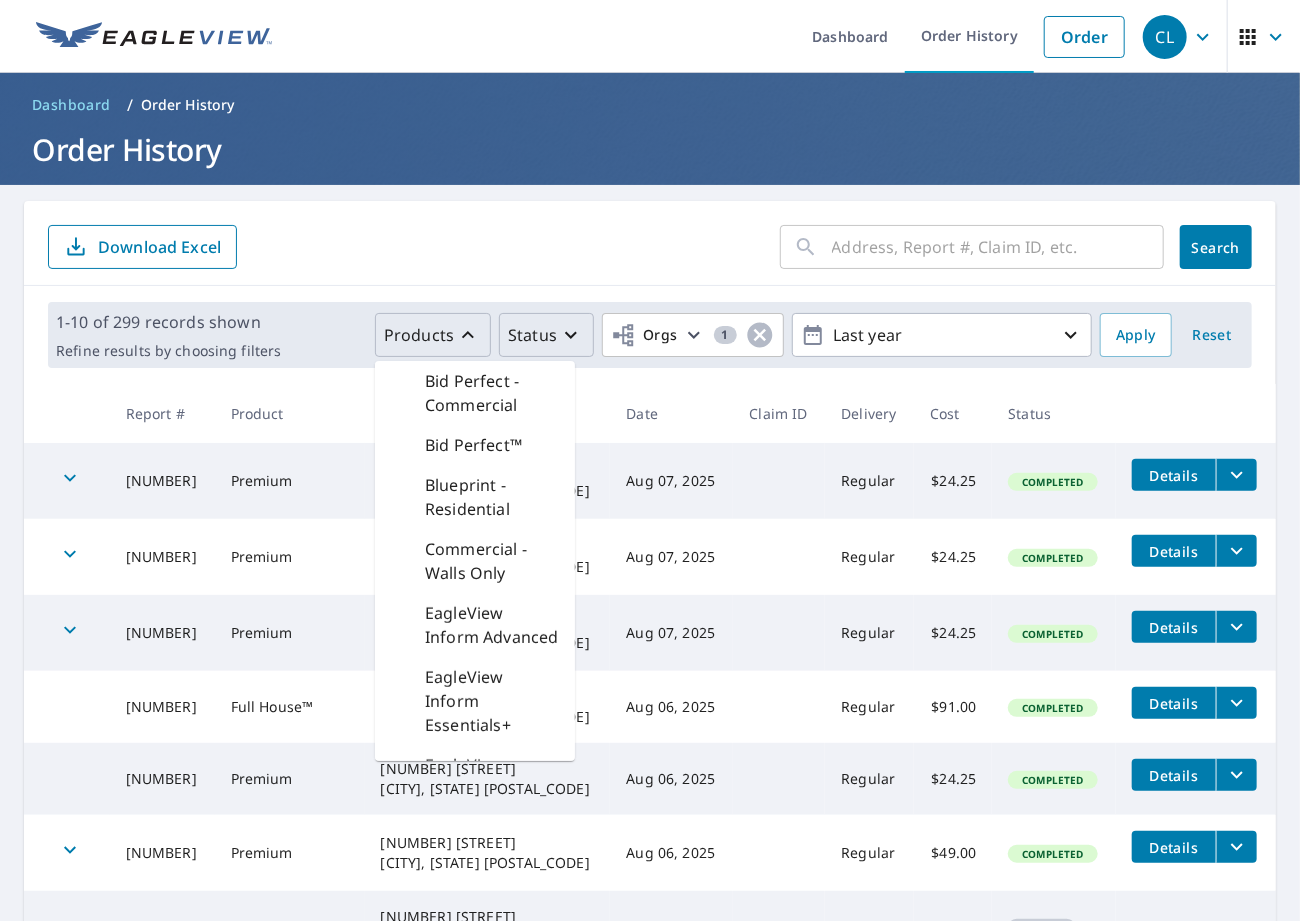 click on "​ Search Download Excel" at bounding box center [650, 247] 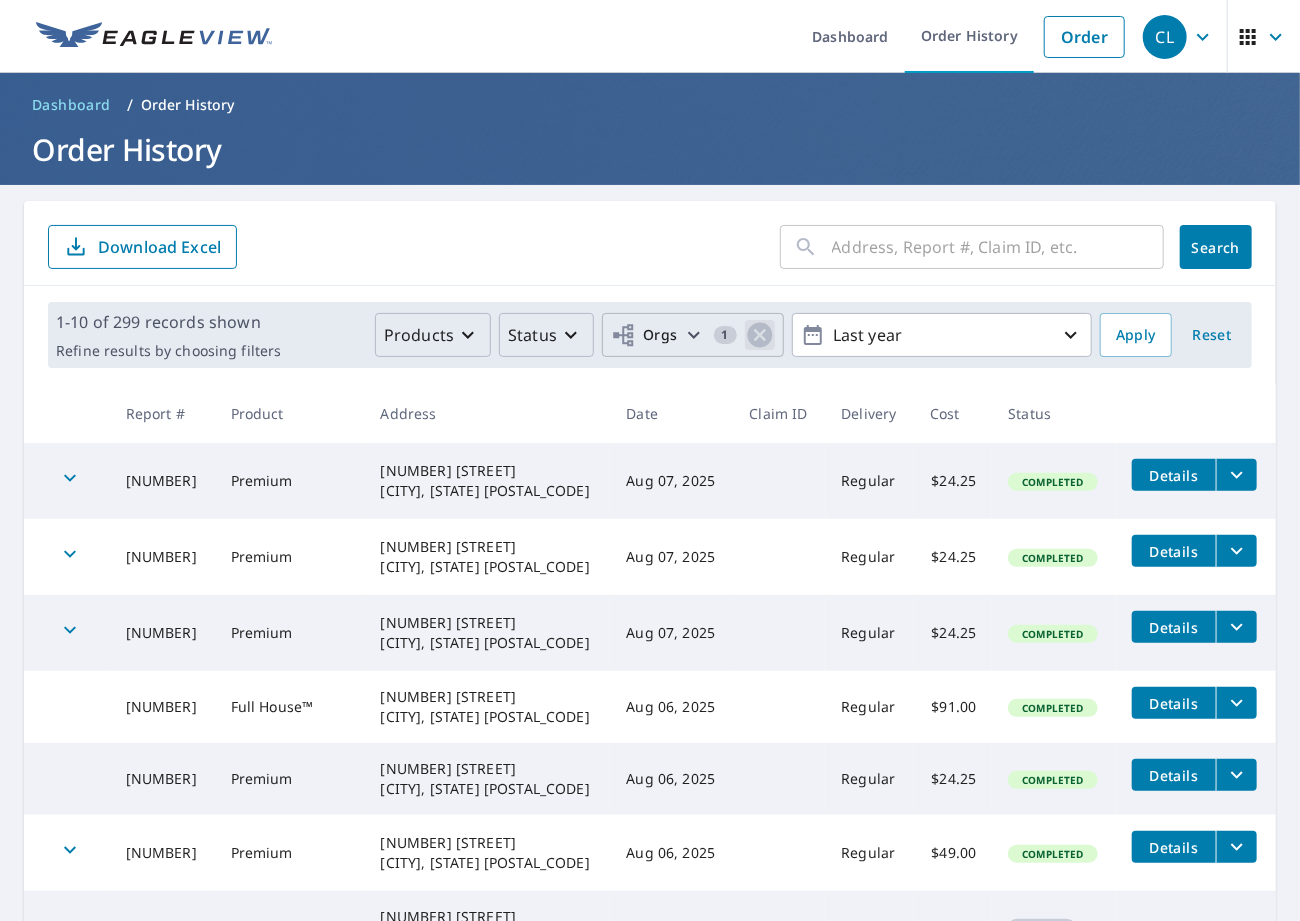 click 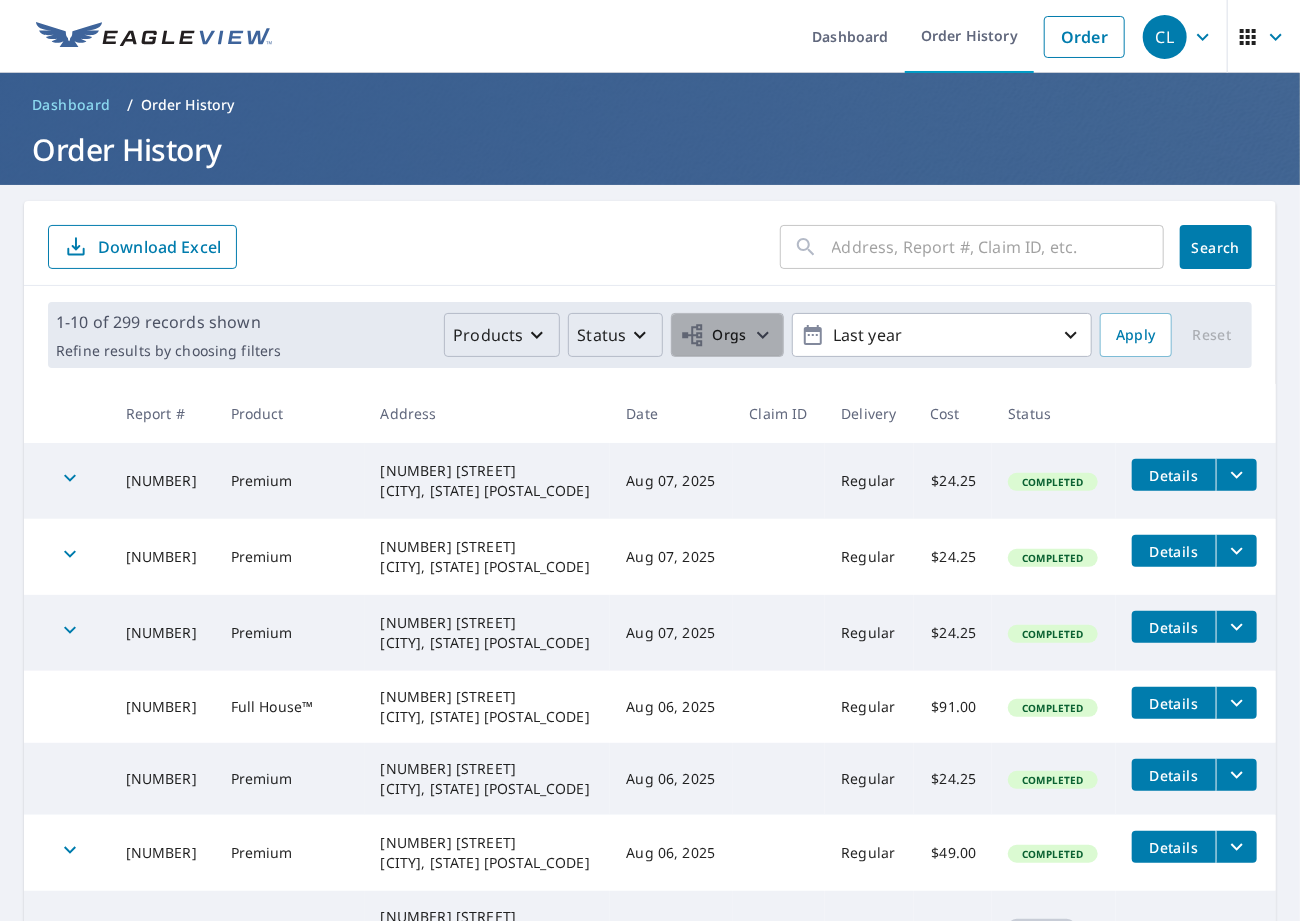 click 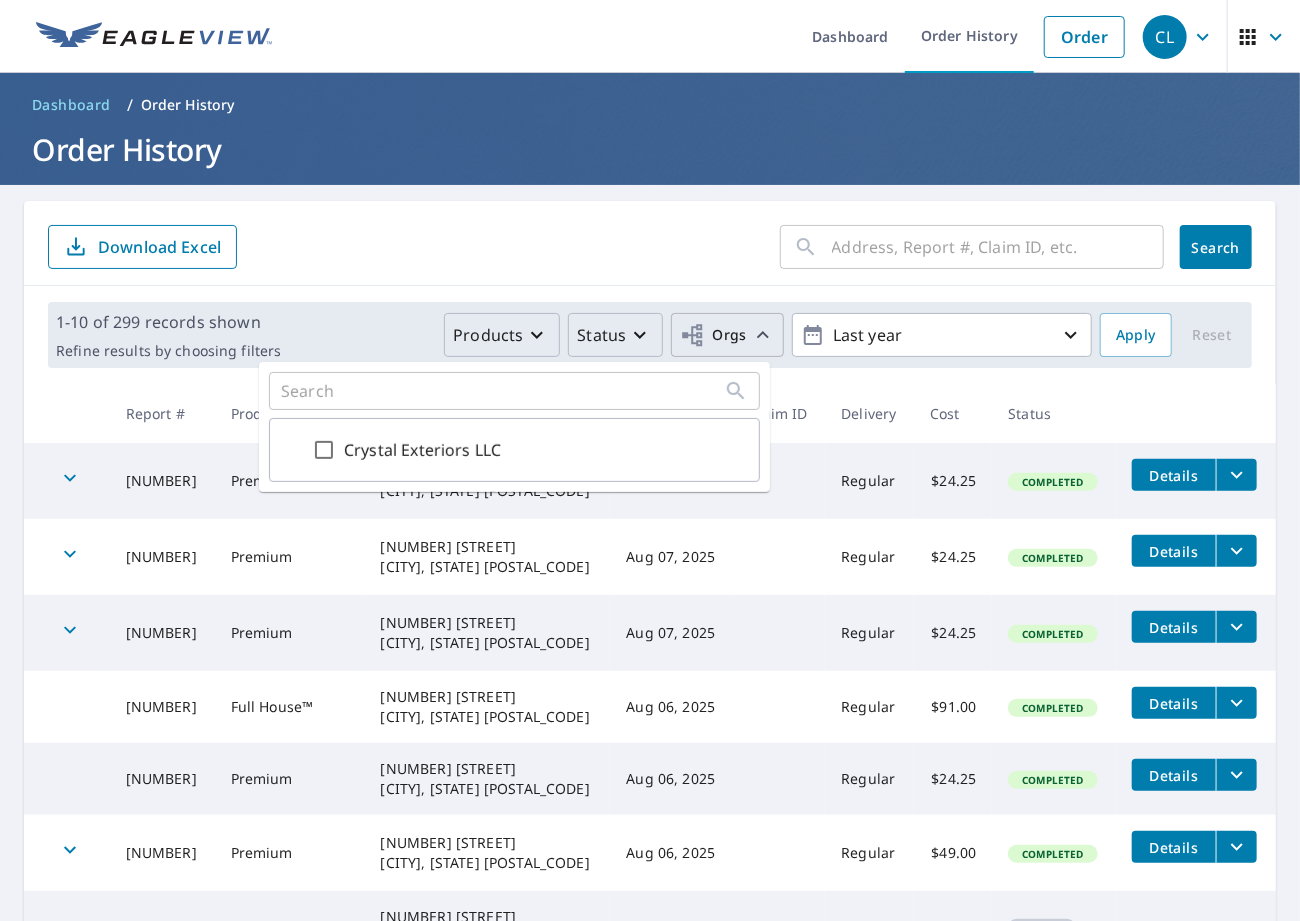 click on "Crystal Exteriors LLC" at bounding box center [324, 450] 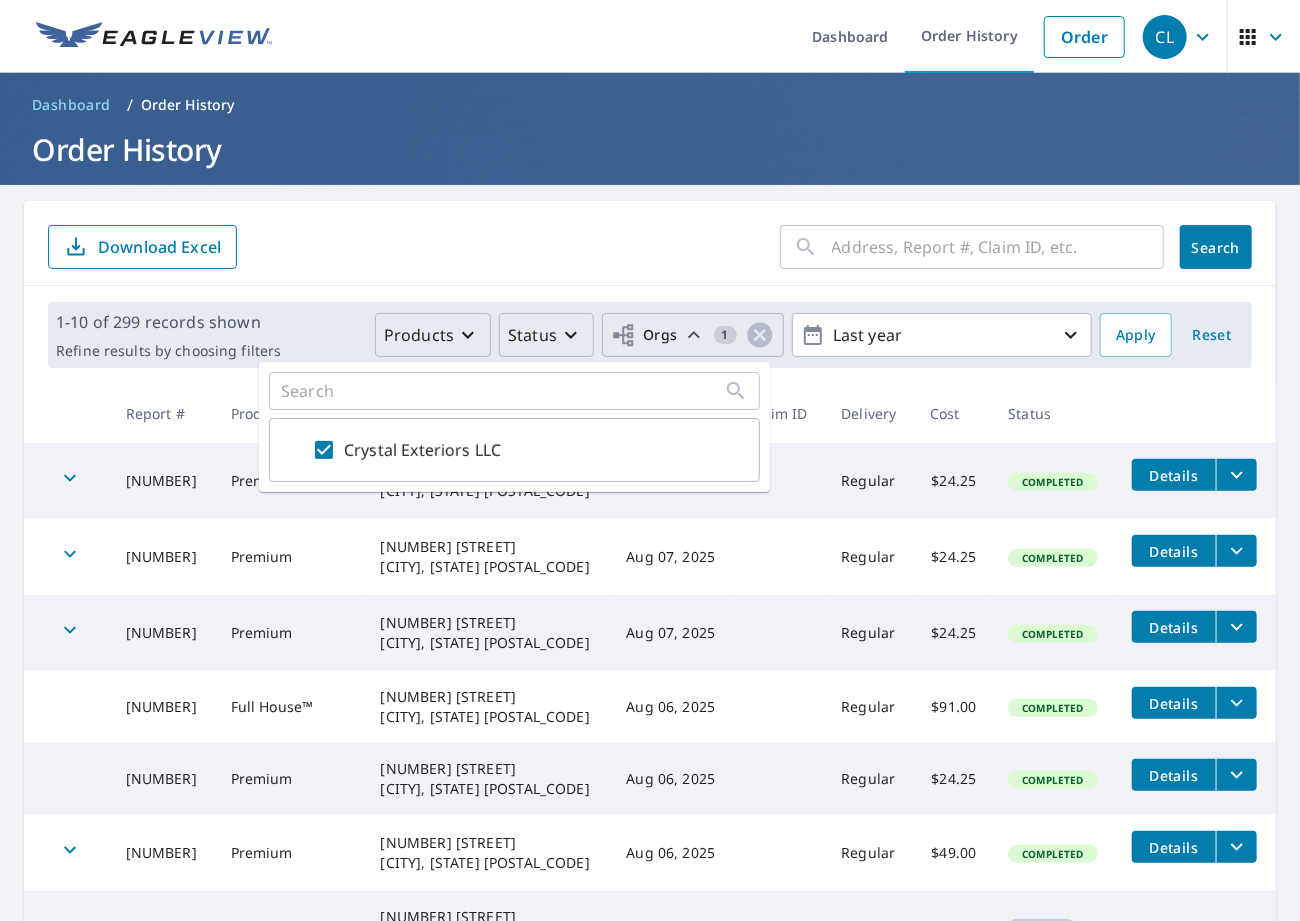 click on "​ Search Download Excel" at bounding box center [650, 247] 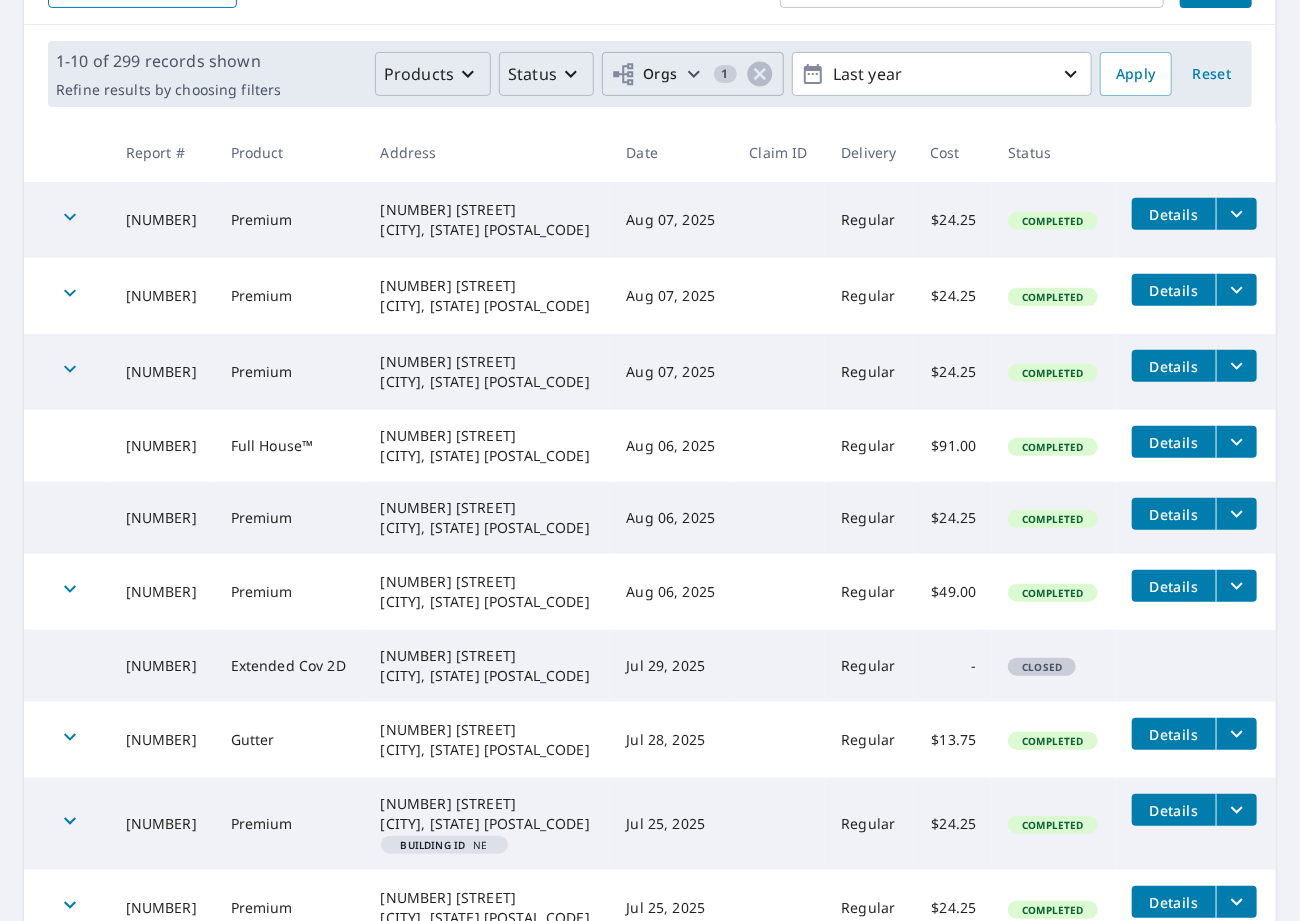 scroll, scrollTop: 0, scrollLeft: 0, axis: both 